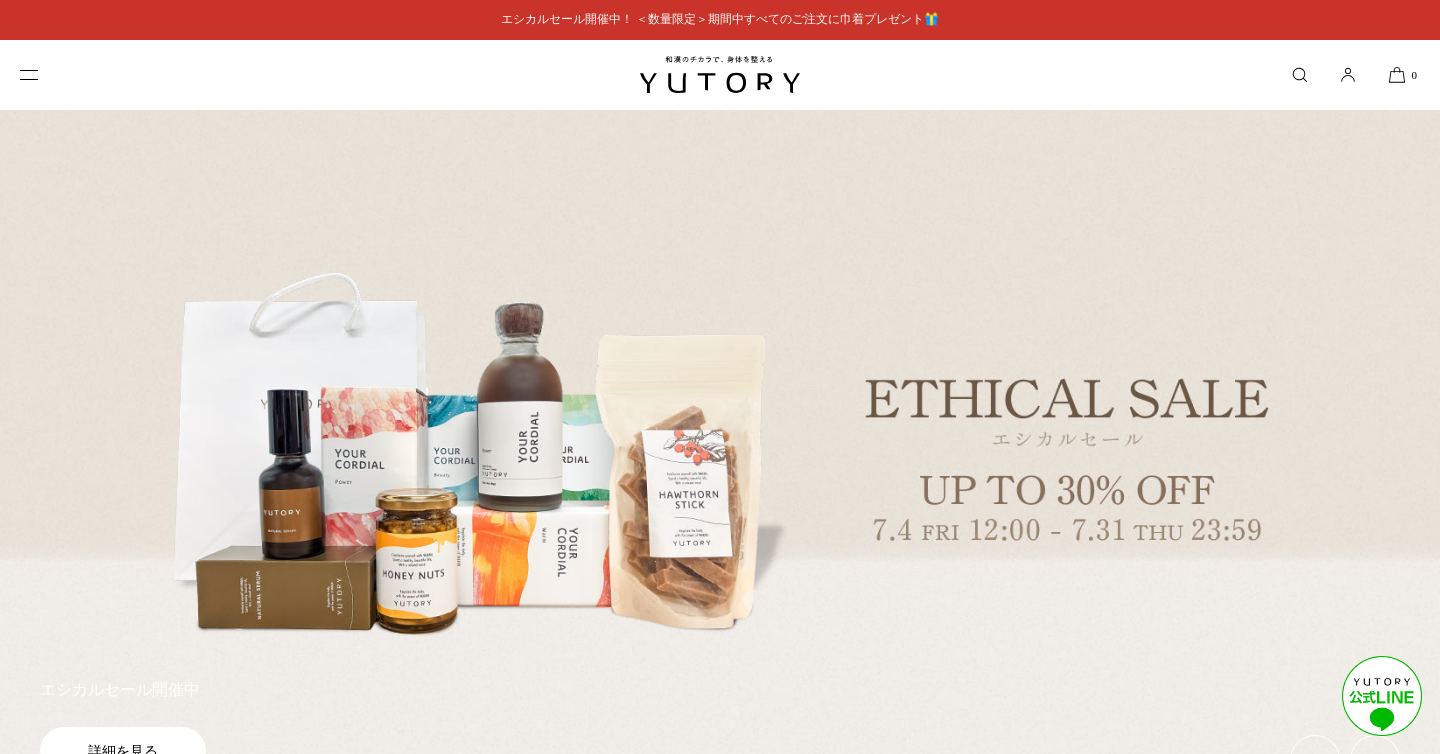 scroll, scrollTop: 0, scrollLeft: 0, axis: both 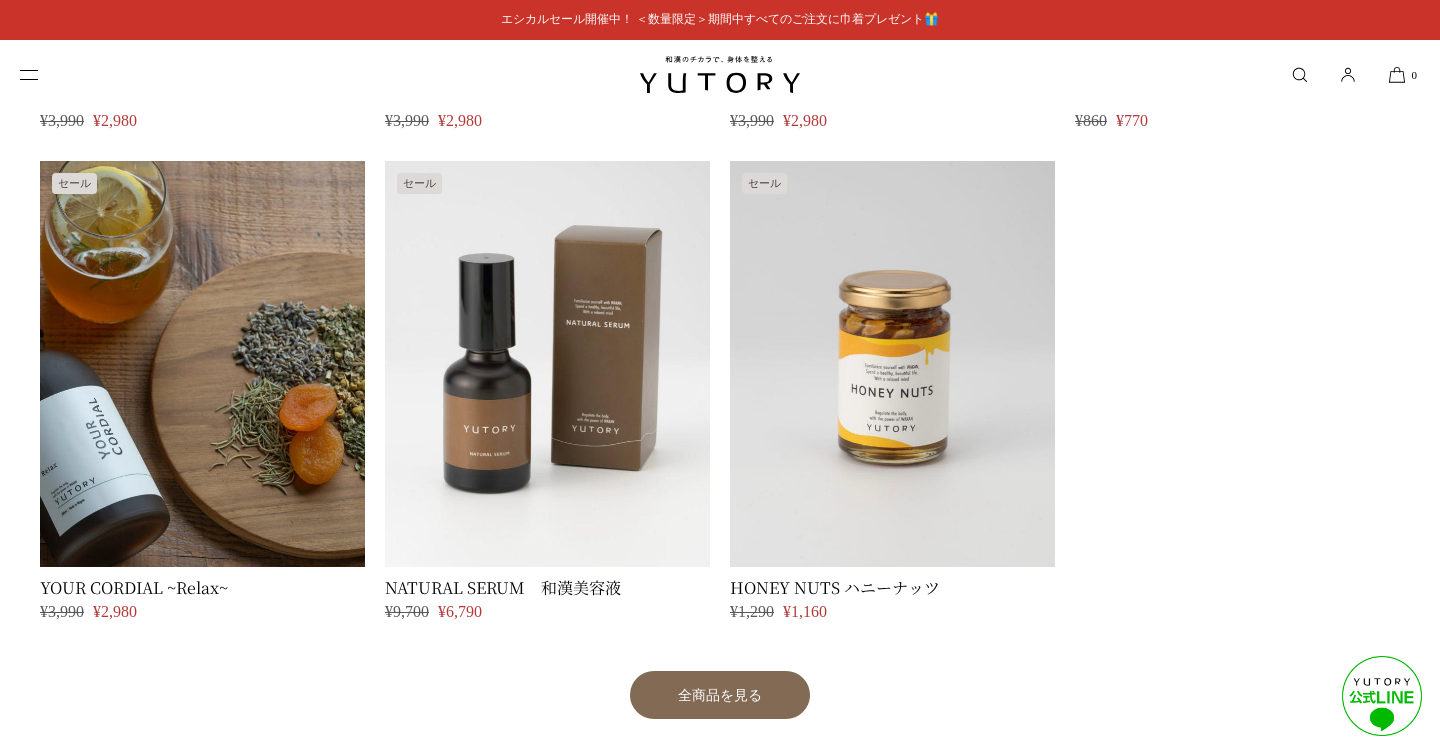 click at bounding box center [202, 364] 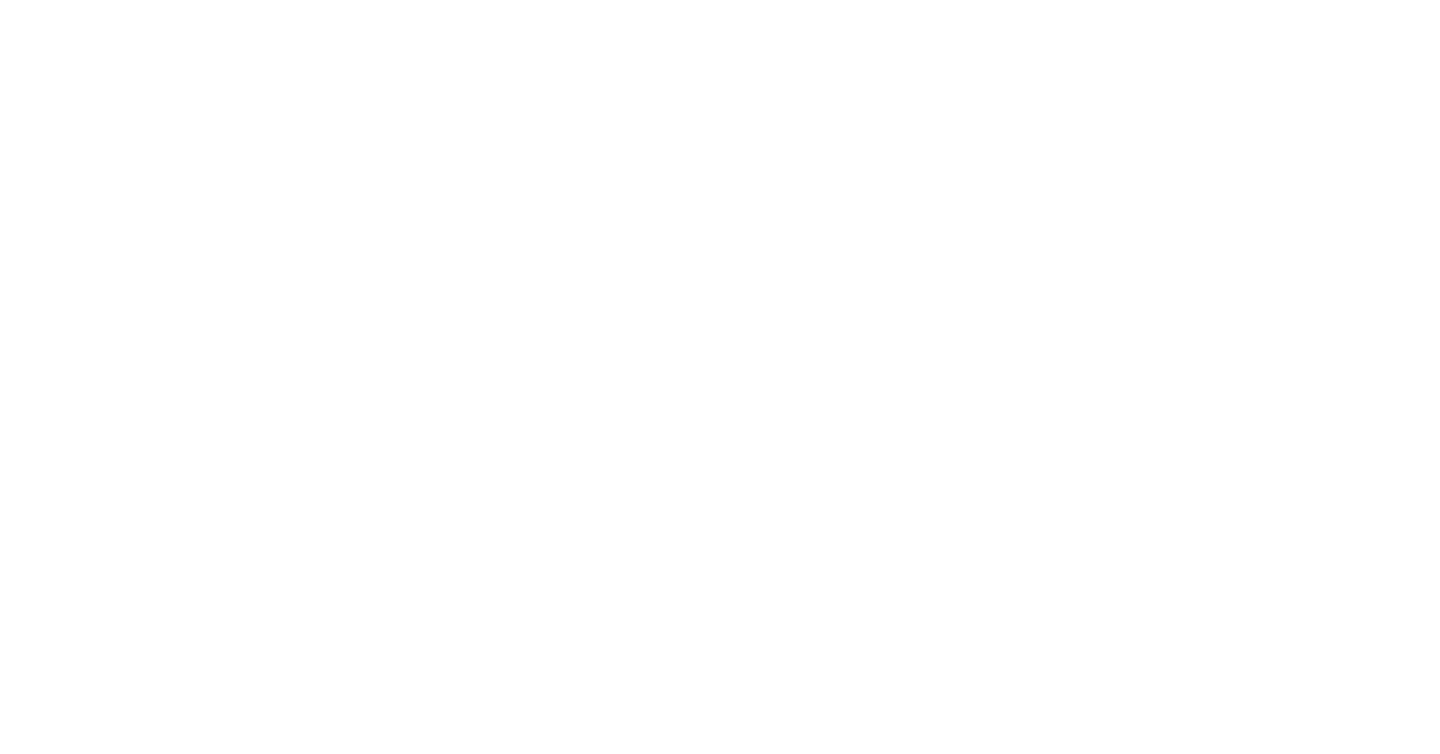 scroll, scrollTop: 0, scrollLeft: 0, axis: both 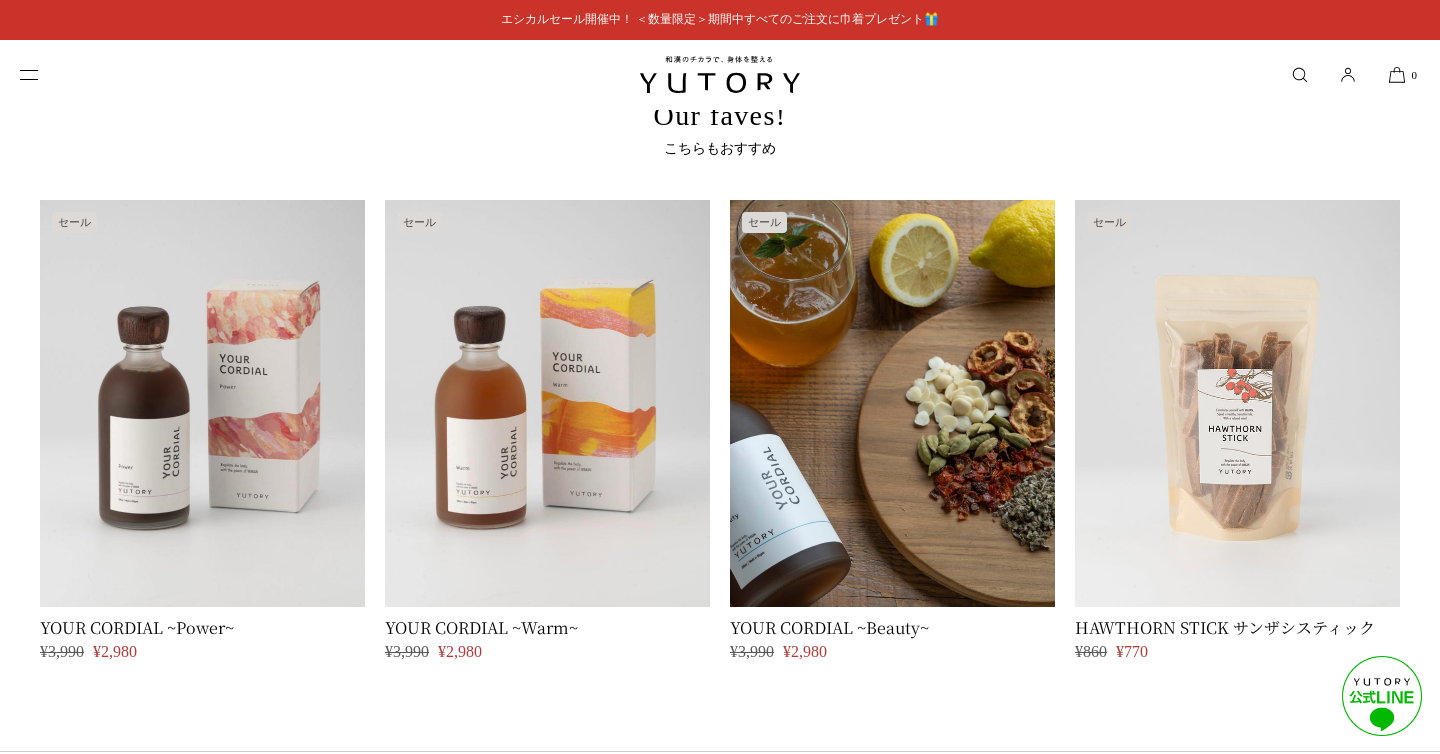 click at bounding box center (892, 403) 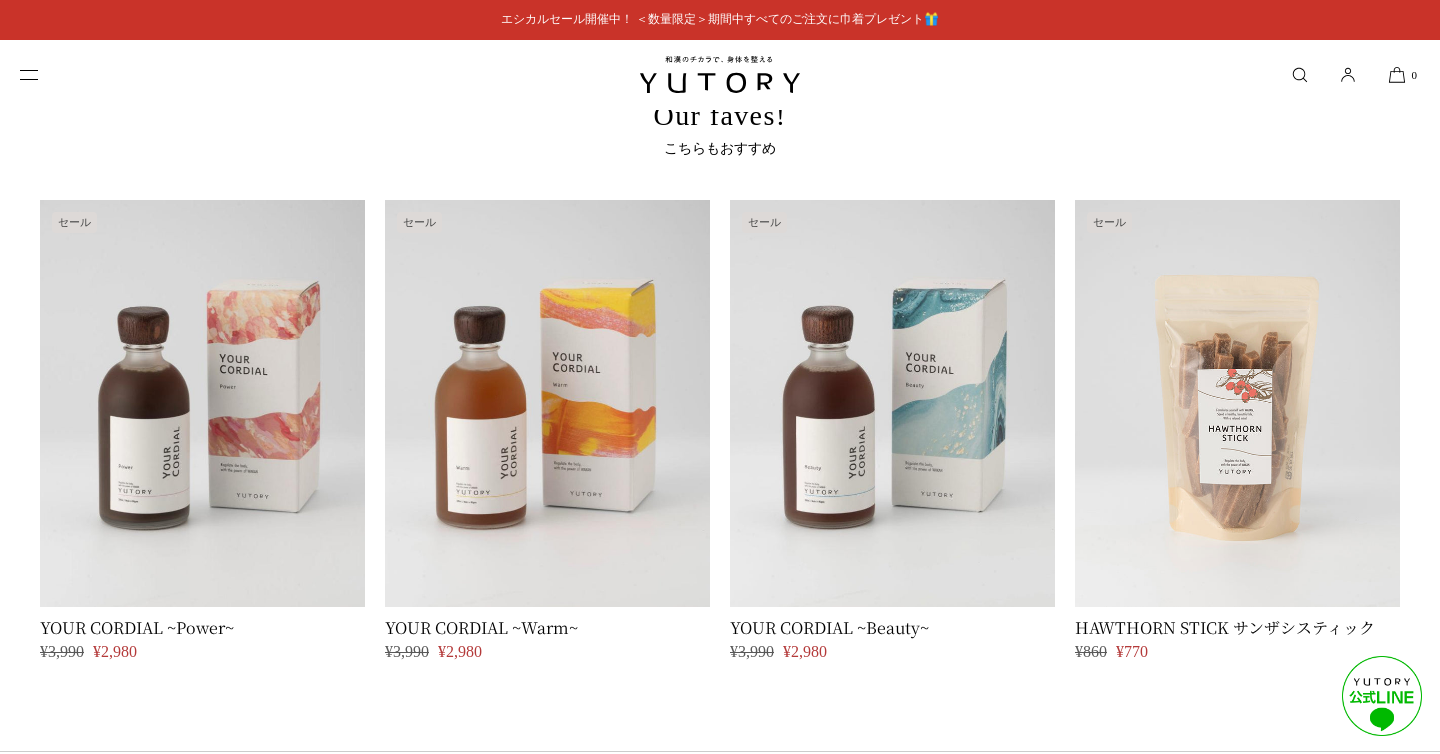 click at bounding box center (45, 74) 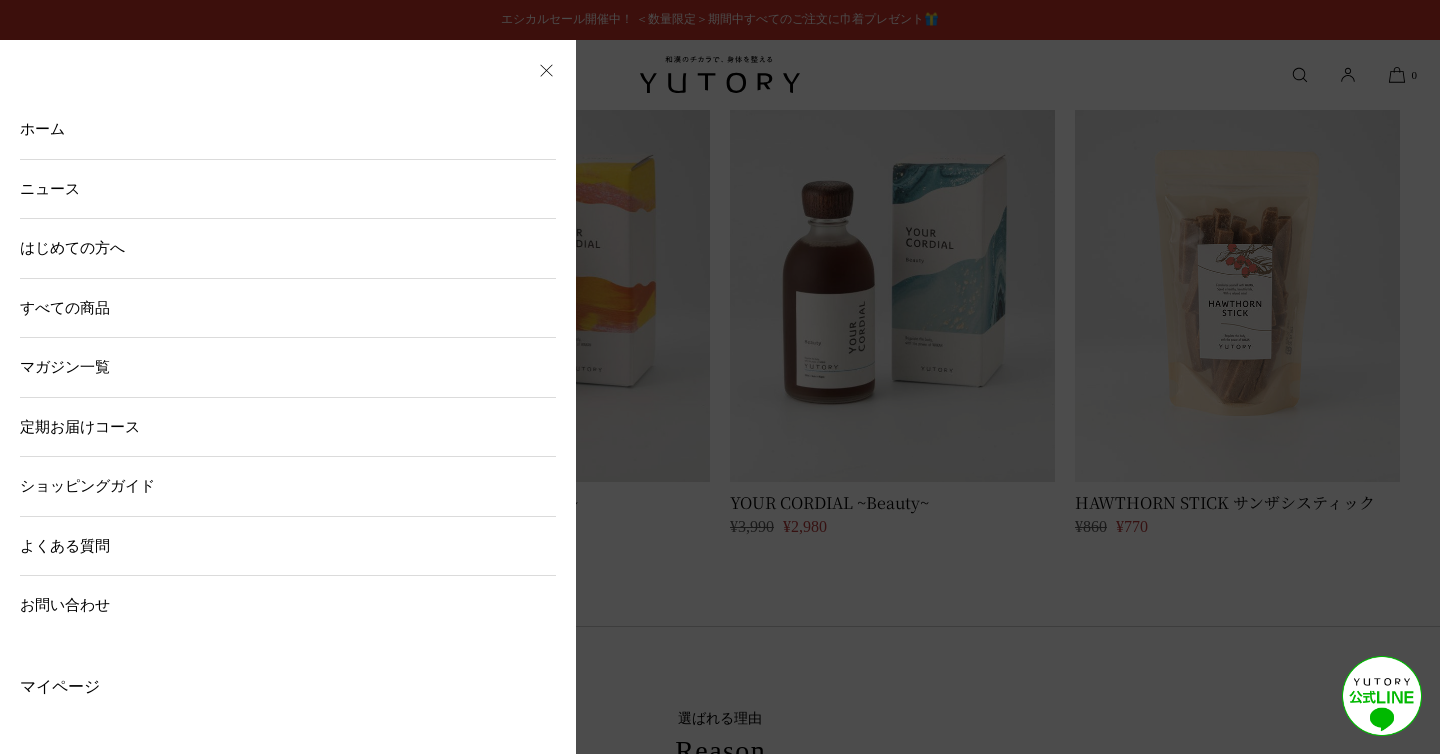 scroll, scrollTop: 5114, scrollLeft: 0, axis: vertical 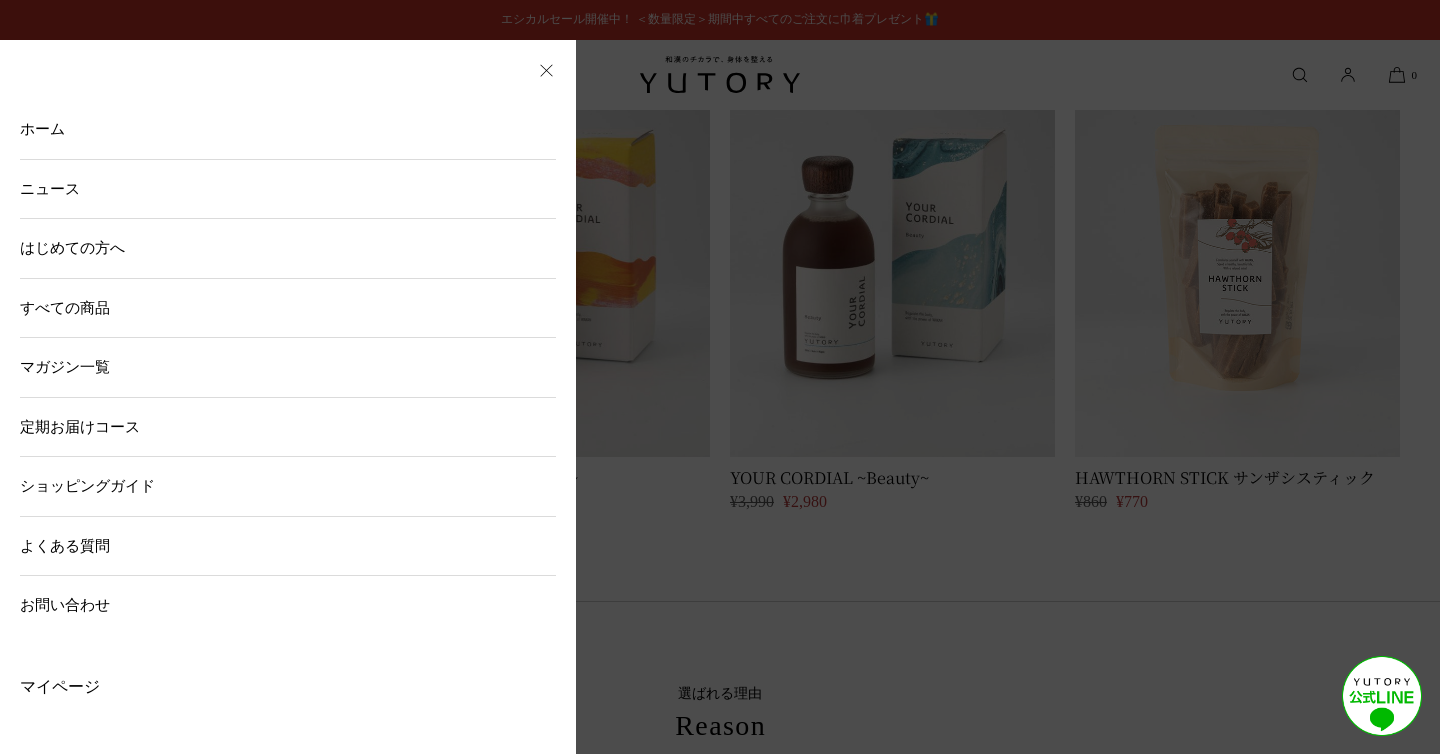click on "ニュース" at bounding box center (288, 189) 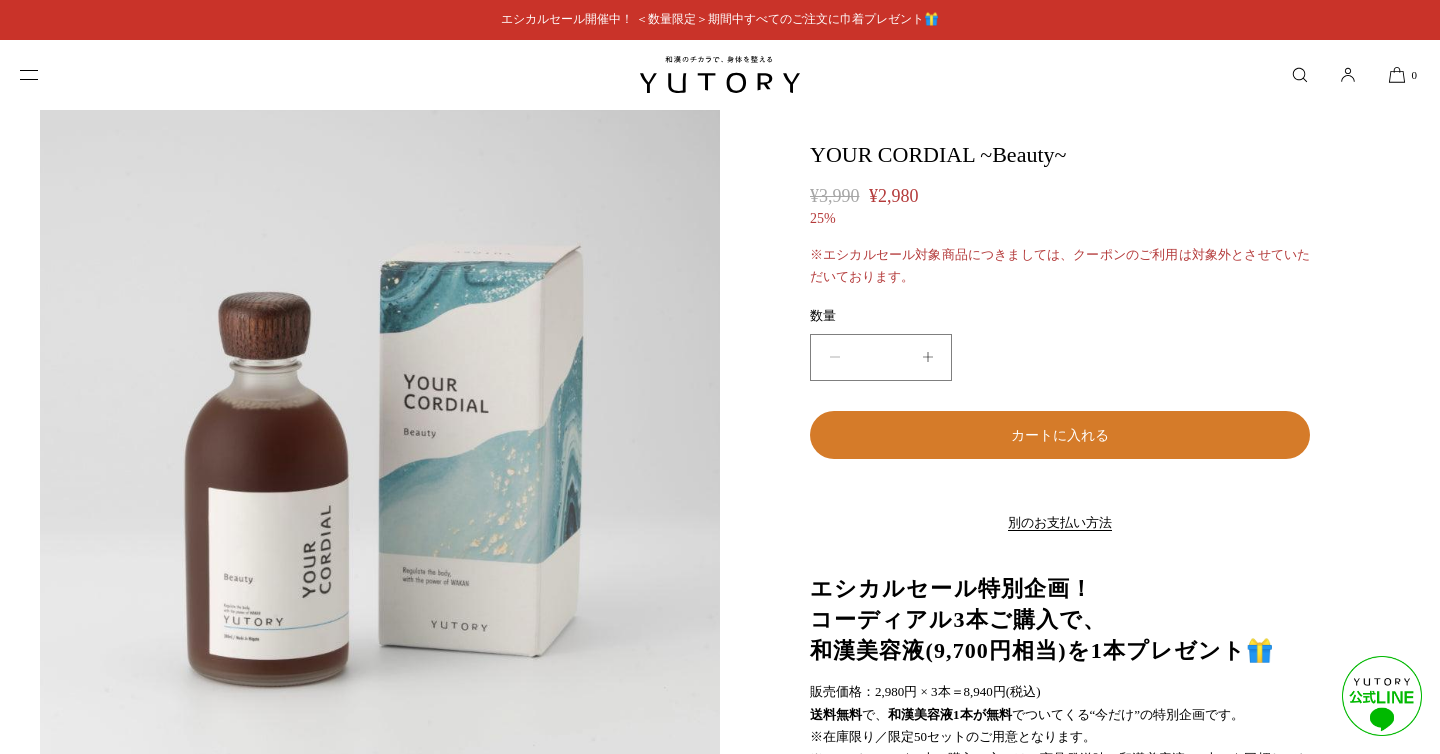 scroll, scrollTop: 125, scrollLeft: 0, axis: vertical 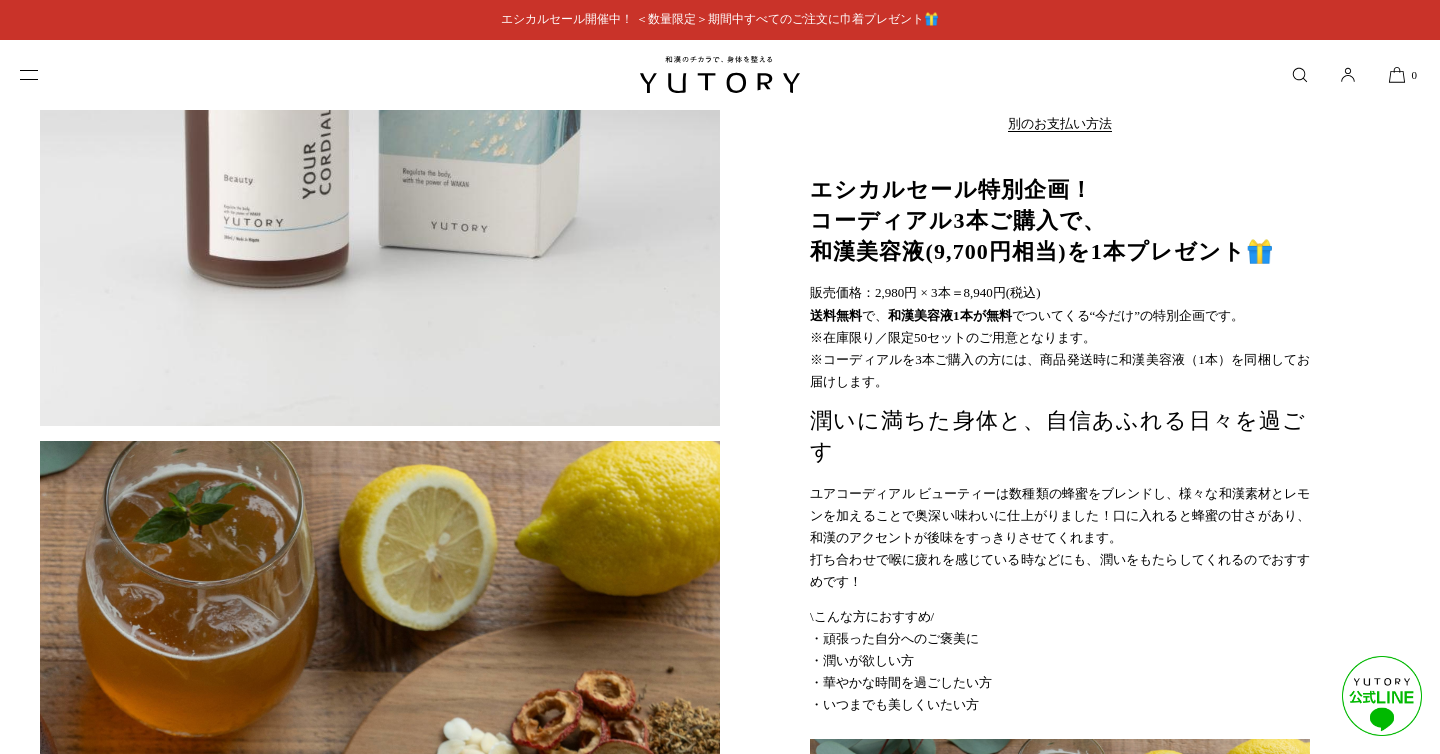 click on "販売価格：2,980円 × 3本＝8,940円(税込) 送料無料 で、 和漢美容液1本が無料 でついてくる“今だけ”の特別企画です。 ※在庫限り／限定50セットのご用意となります。 ※コーディアルを3本ご購入の方には、商品発送時に和漢美容液（1本）を同梱してお届けします。" at bounding box center (1060, 337) 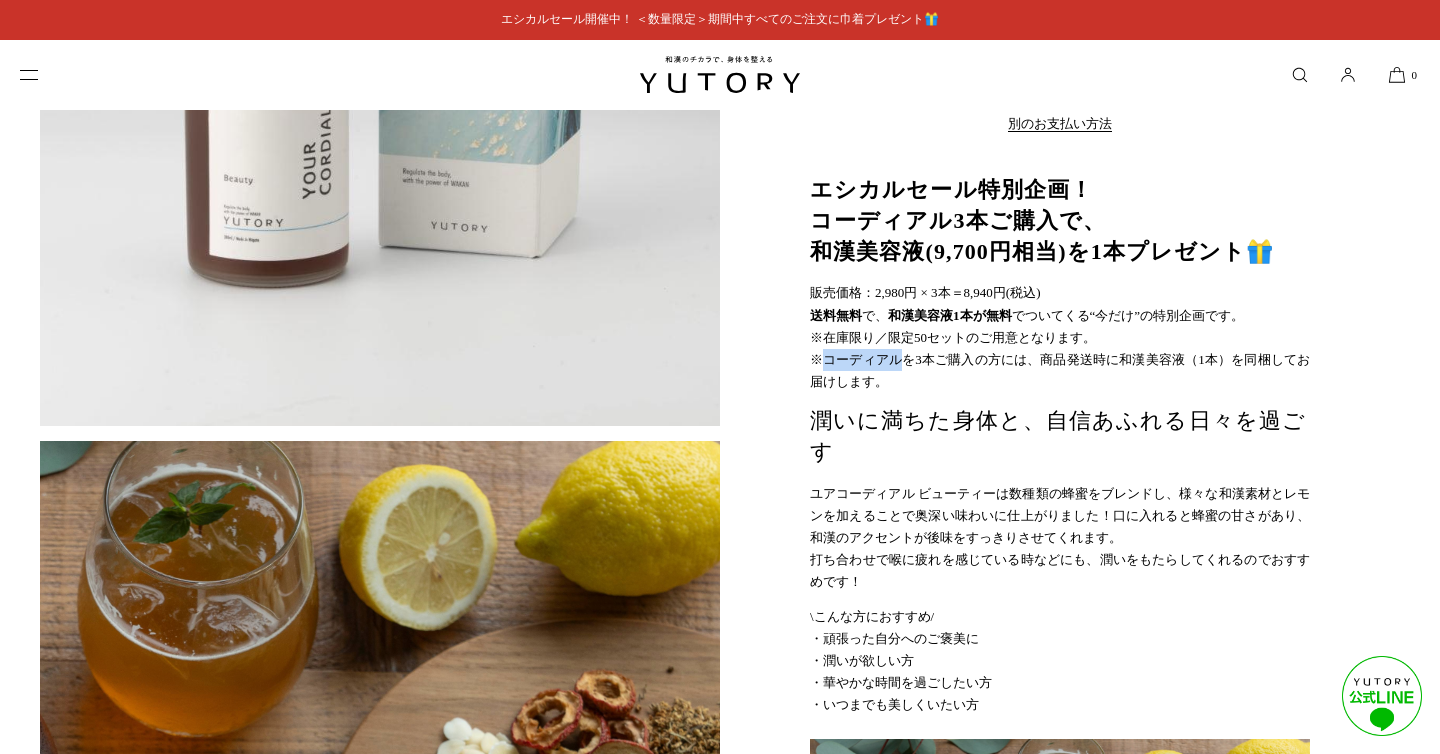 click on "販売価格：2,980円 × 3本＝8,940円(税込) 送料無料 で、 和漢美容液1本が無料 でついてくる“今だけ”の特別企画です。 ※在庫限り／限定50セットのご用意となります。 ※コーディアルを3本ご購入の方には、商品発送時に和漢美容液（1本）を同梱してお届けします。" at bounding box center [1060, 337] 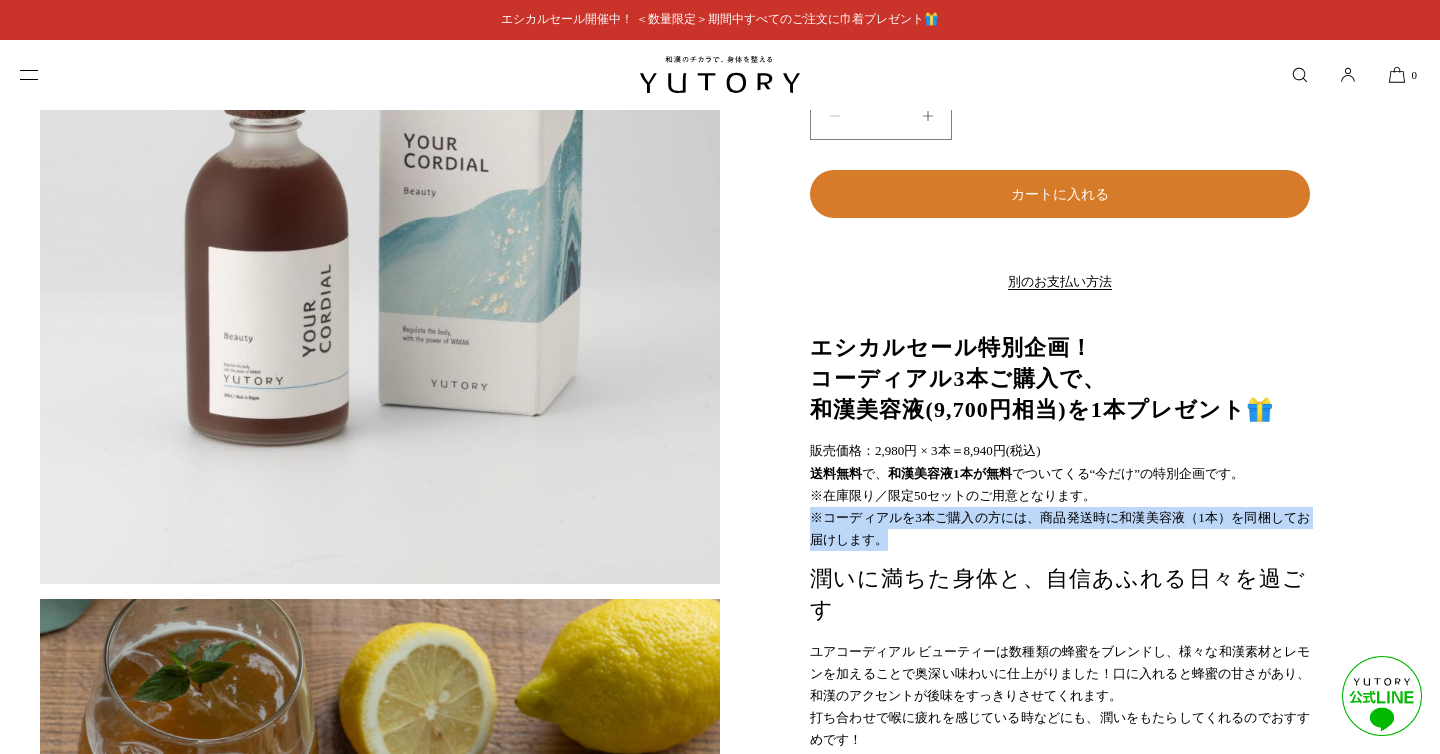 scroll, scrollTop: 239, scrollLeft: 0, axis: vertical 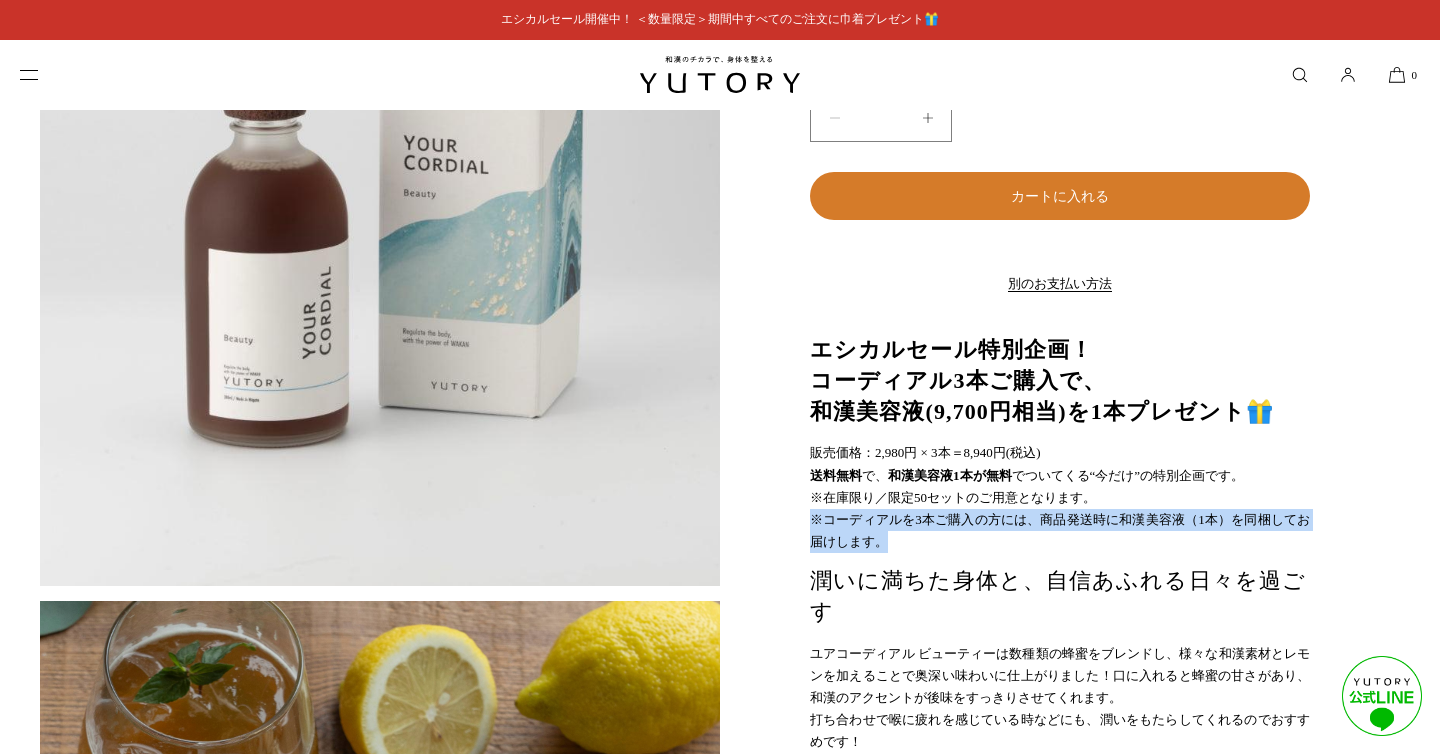 click on "エシカルセール特別企画！" at bounding box center (951, 349) 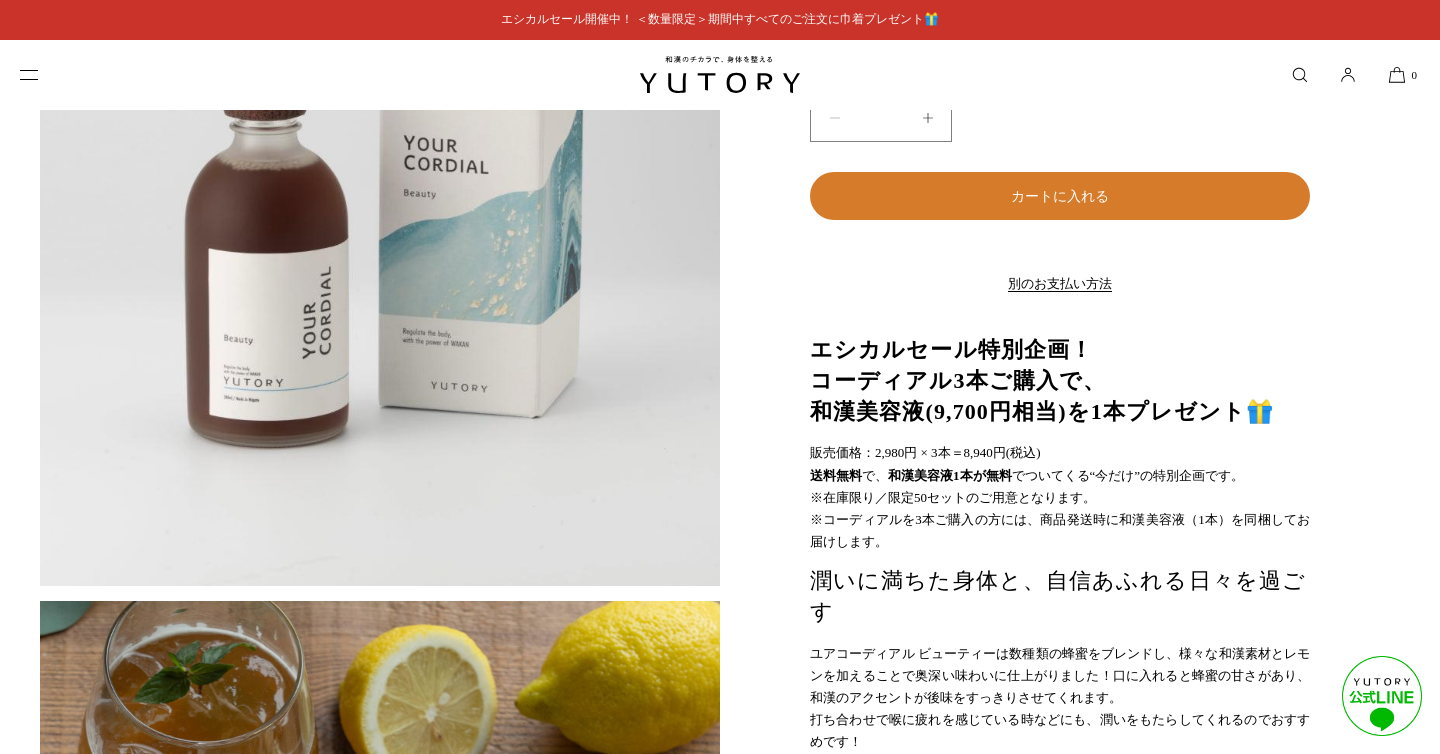click on "エシカルセール特別企画！" at bounding box center [951, 349] 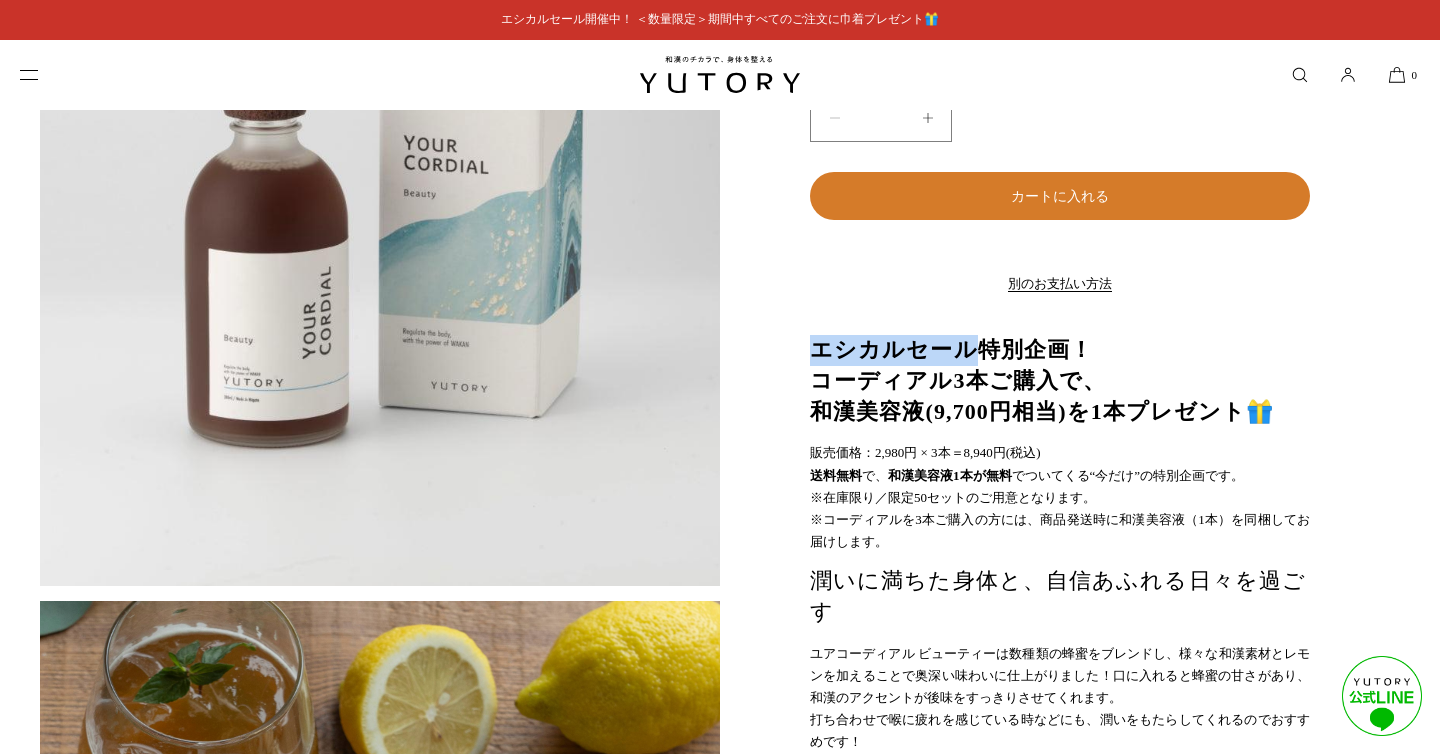 click on "エシカルセール特別企画！" at bounding box center (951, 349) 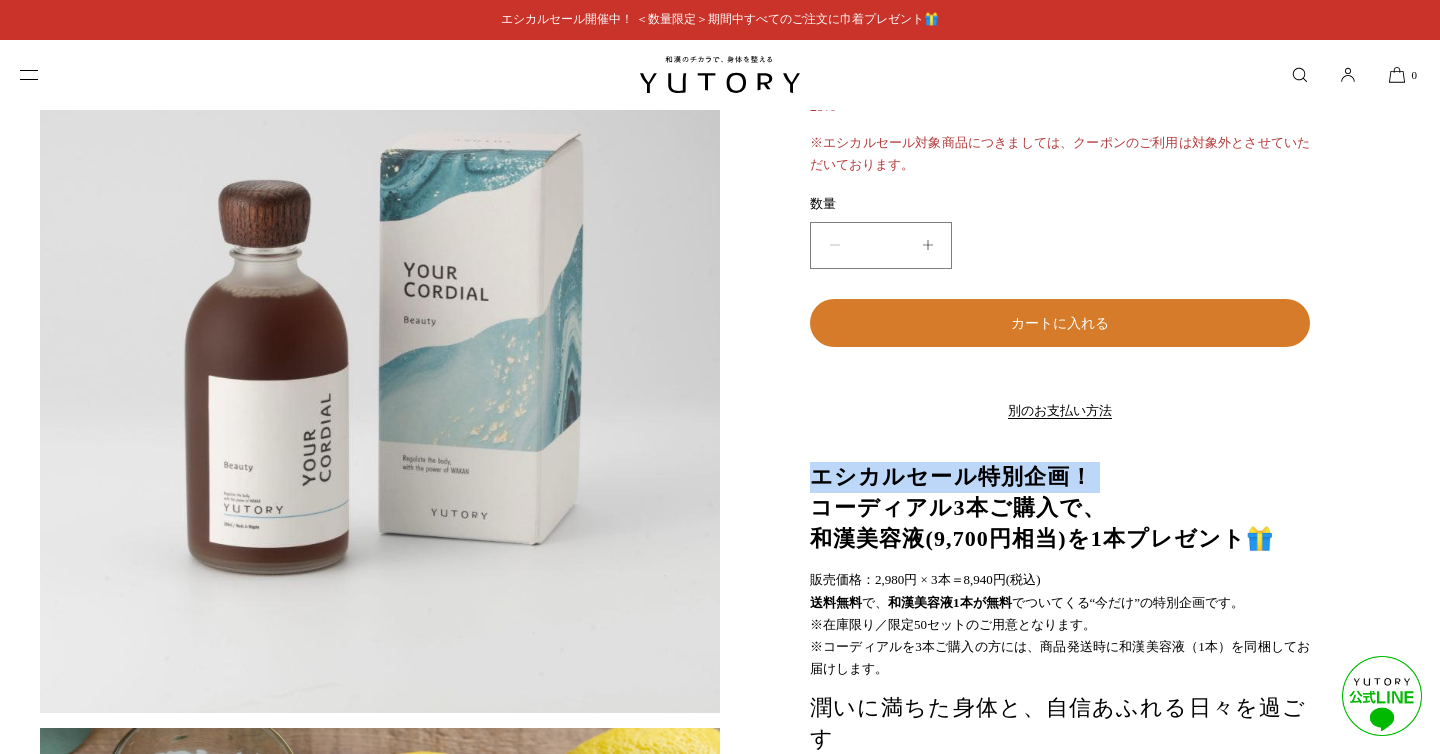 scroll, scrollTop: 0, scrollLeft: 0, axis: both 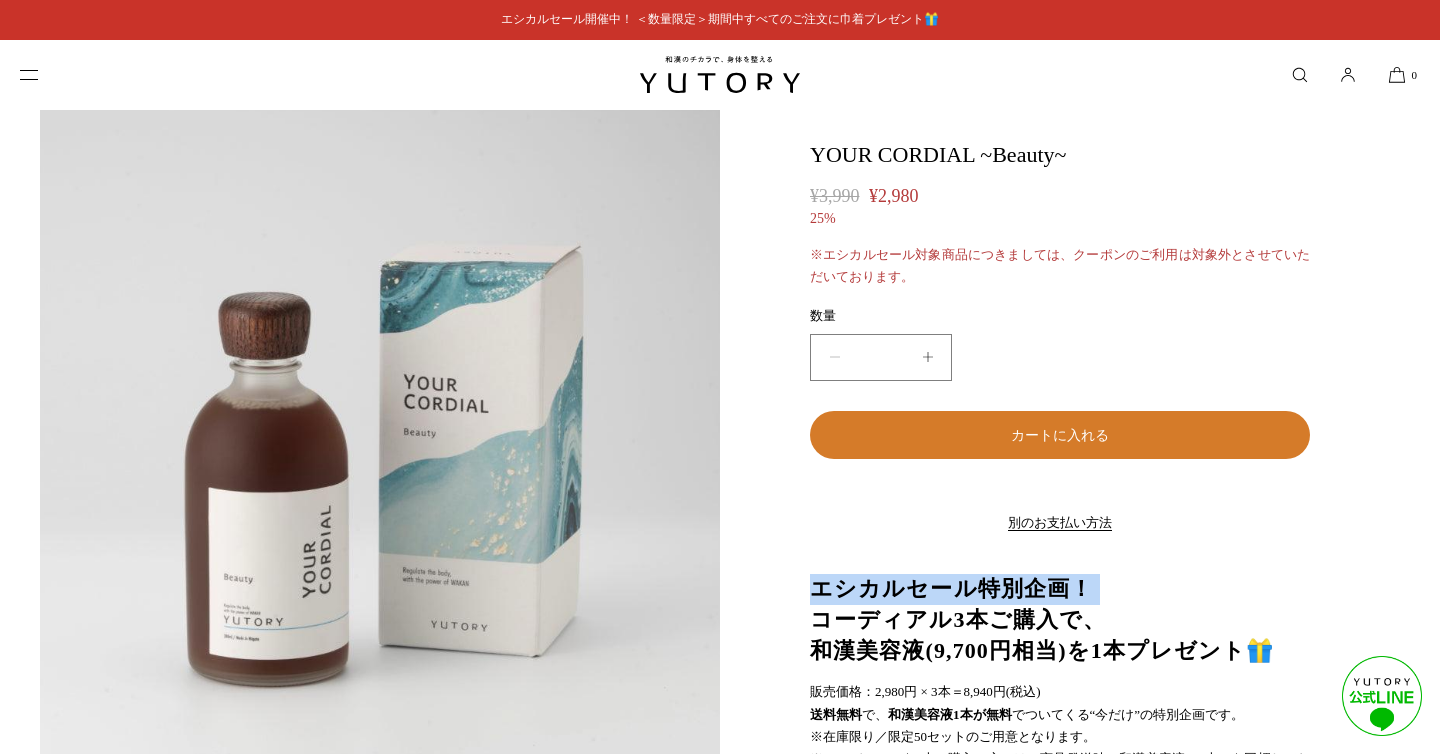 click at bounding box center [927, 357] 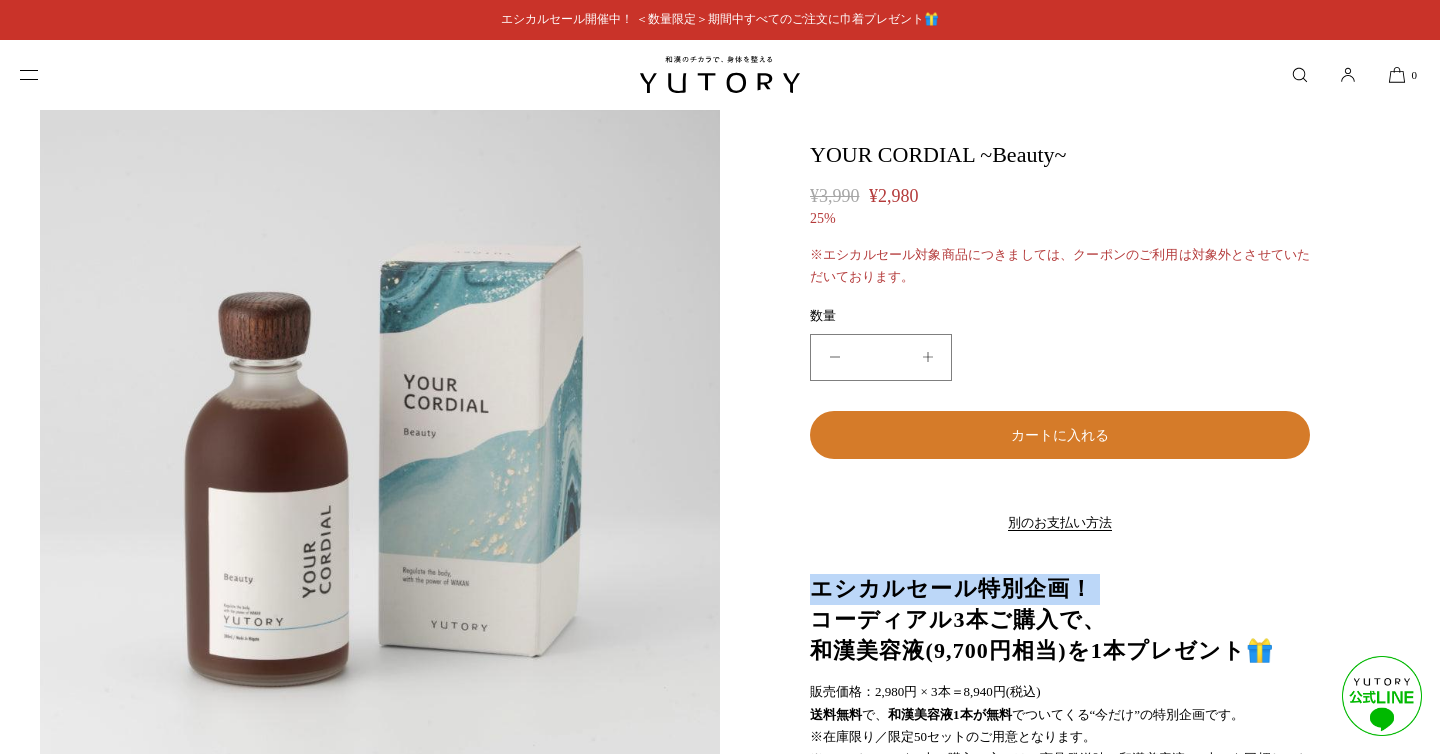 click at bounding box center (834, 357) 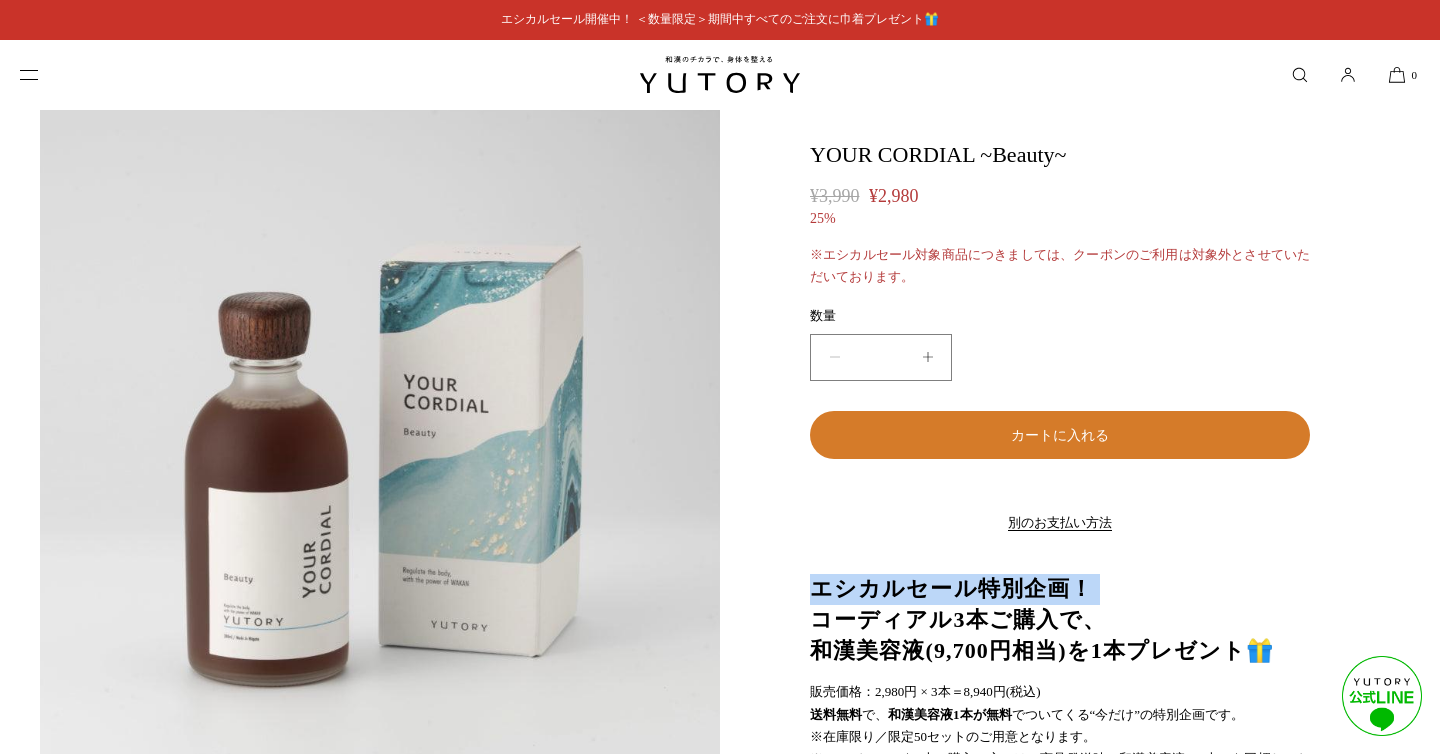 click at bounding box center [834, 357] 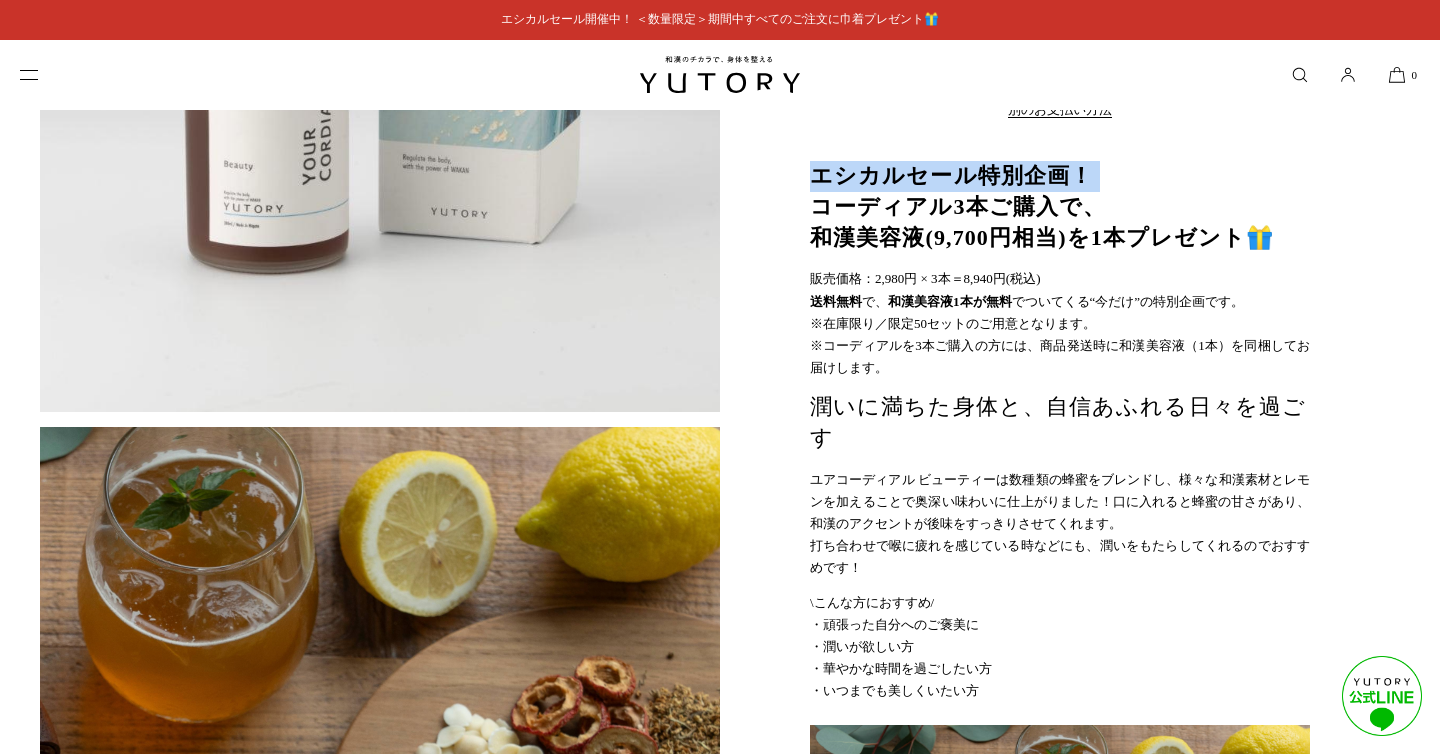 scroll, scrollTop: 0, scrollLeft: 0, axis: both 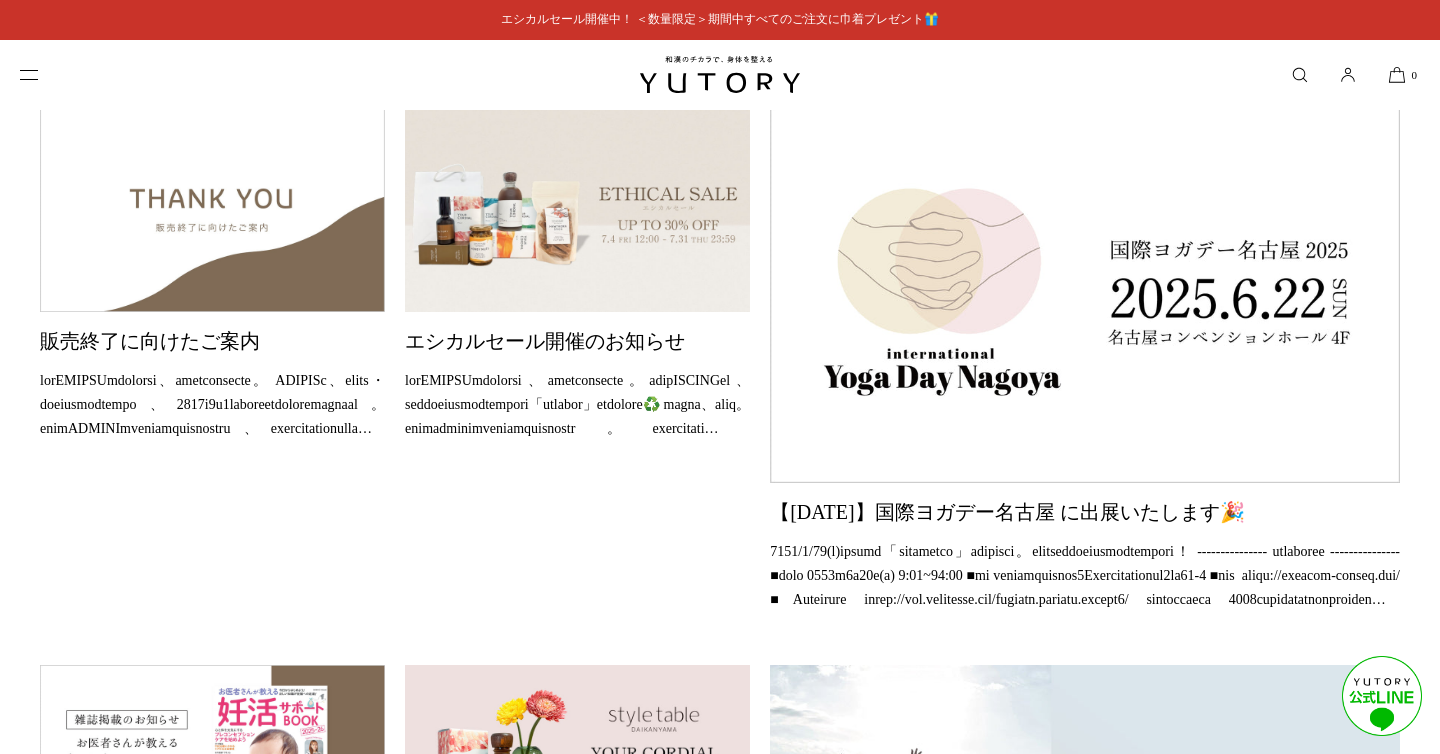 click at bounding box center [212, 208] 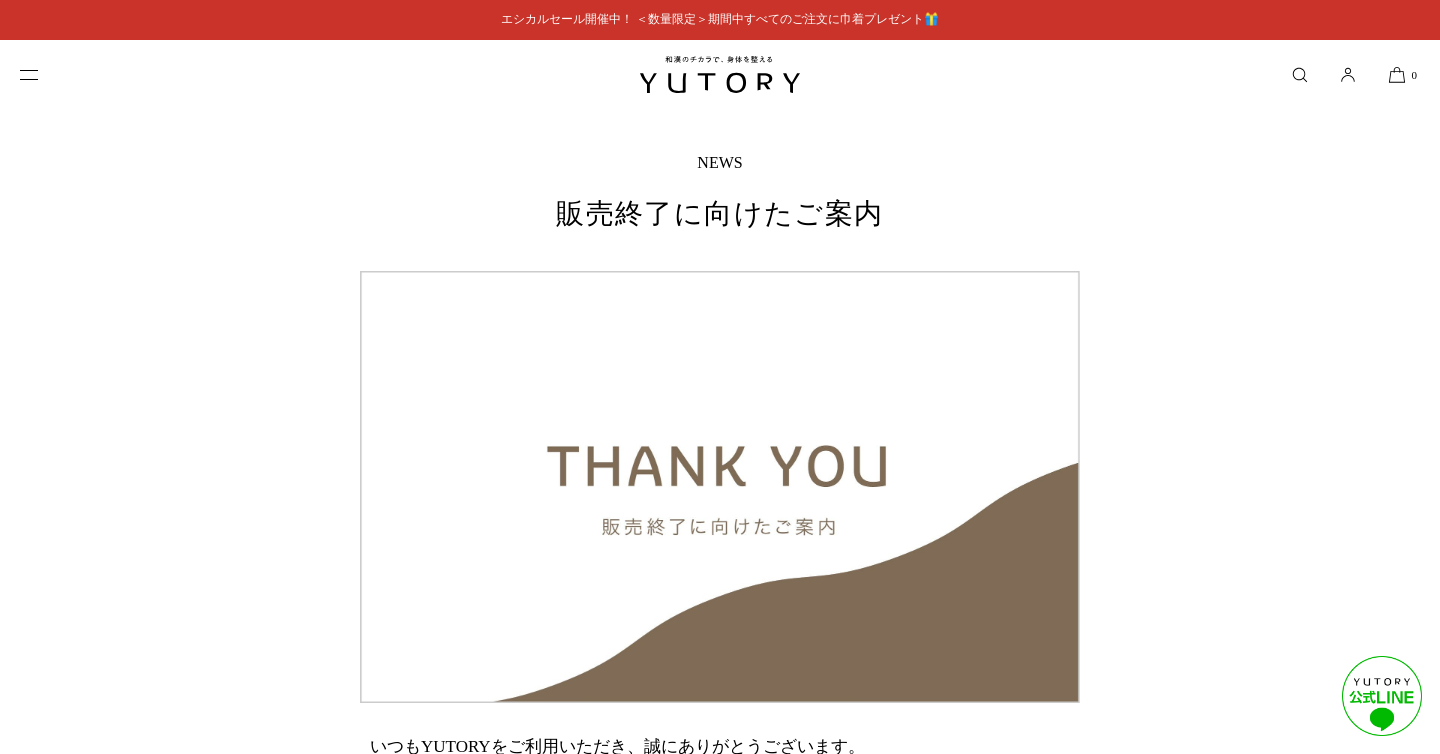 scroll, scrollTop: 0, scrollLeft: 0, axis: both 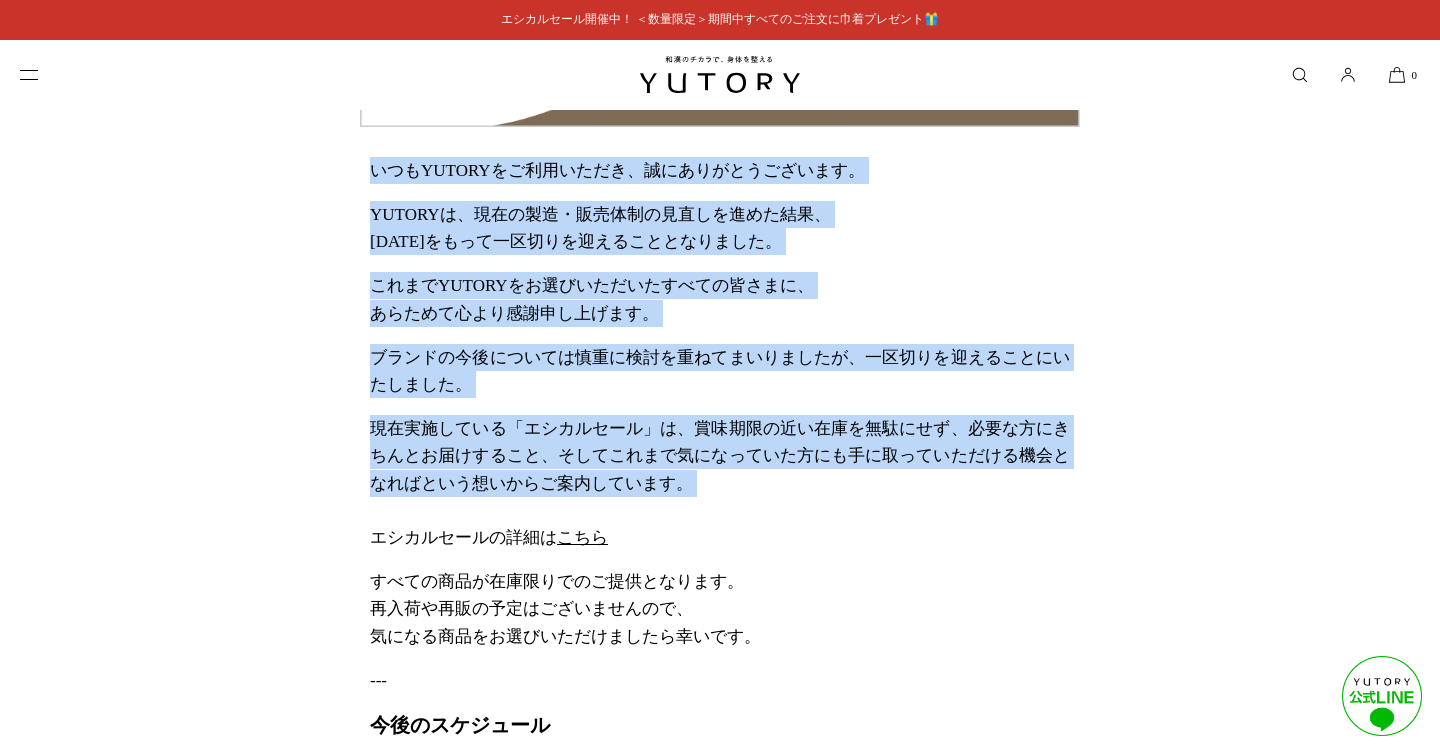 drag, startPoint x: 371, startPoint y: 177, endPoint x: 446, endPoint y: 512, distance: 343.29288 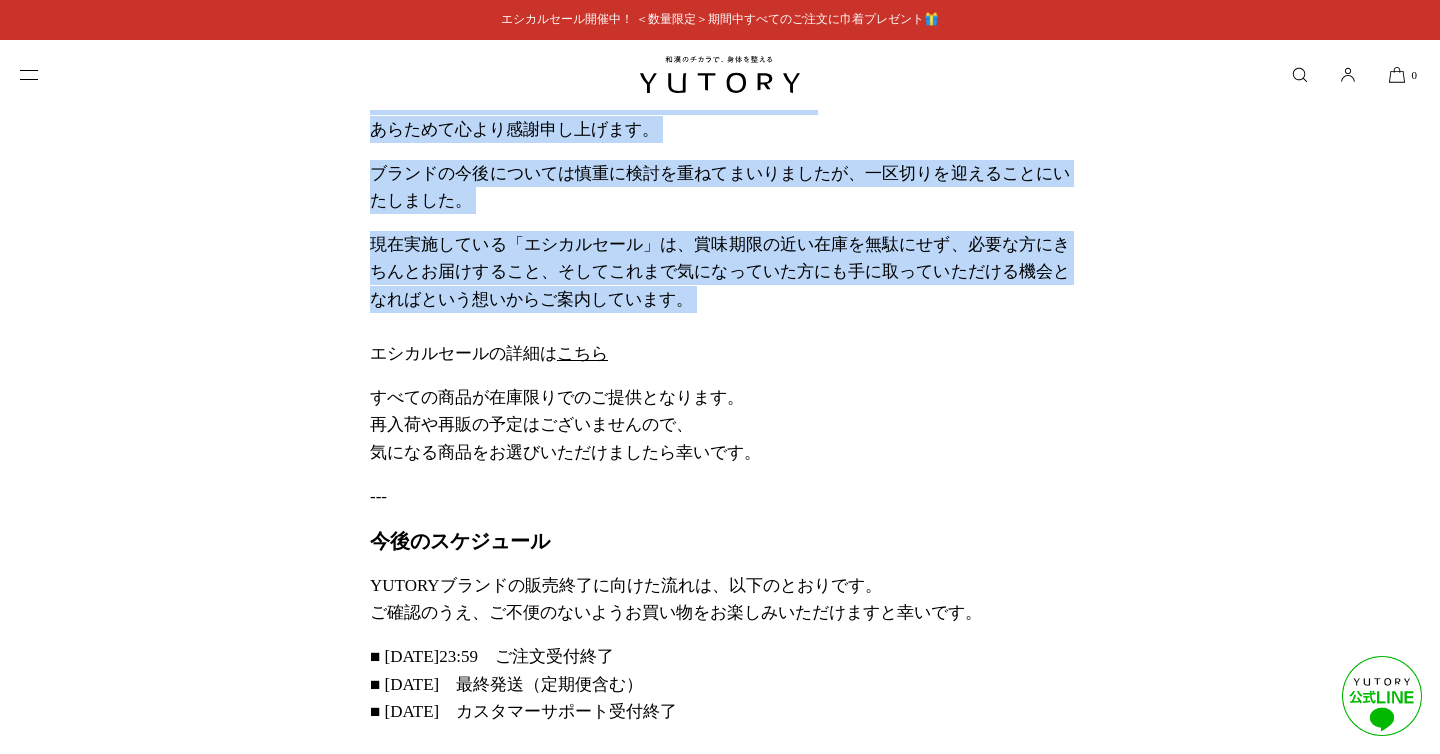 scroll, scrollTop: 761, scrollLeft: 0, axis: vertical 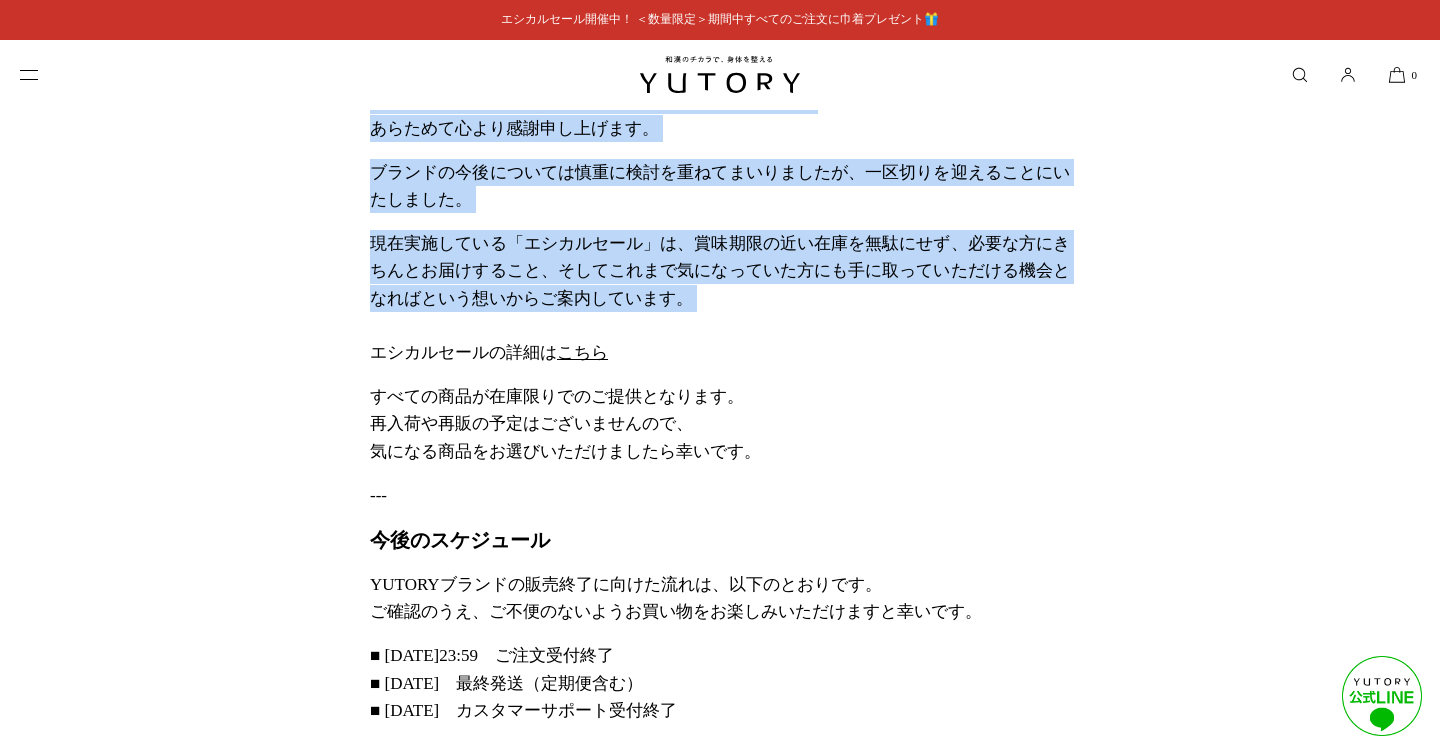 click on "現在実施している「エシカルセール」は、賞味期限の近い在庫を無駄にせず、必要な方にきちんとお届けすること、そしてこれまで気になっていた方にも手に取っていただける機会となればという想いからご案内しています。 エシカルセールの詳細は こちら" at bounding box center (720, 298) 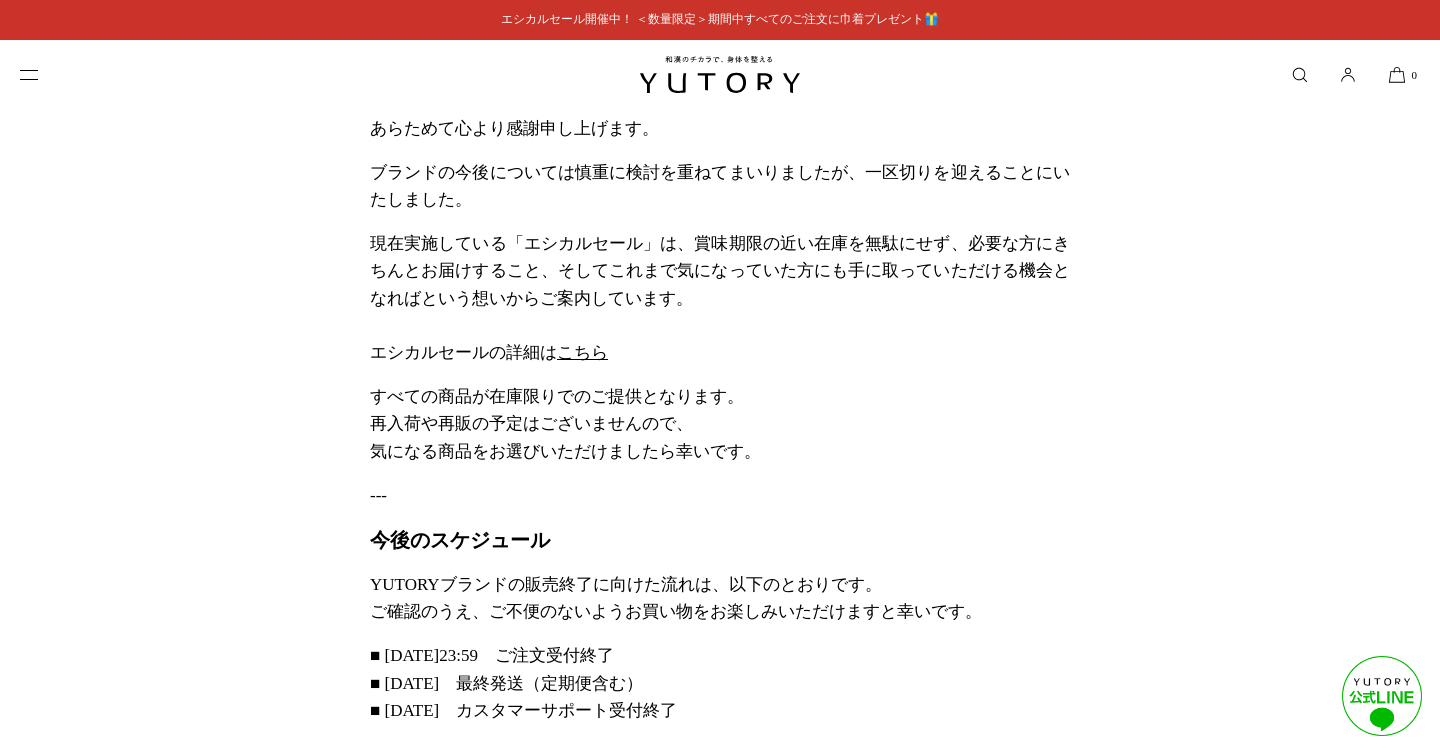 click on "現在実施している「エシカルセール」は、賞味期限の近い在庫を無駄にせず、必要な方にきちんとお届けすること、そしてこれまで気になっていた方にも手に取っていただける機会となればという想いからご案内しています。 エシカルセールの詳細は こちら" at bounding box center (720, 298) 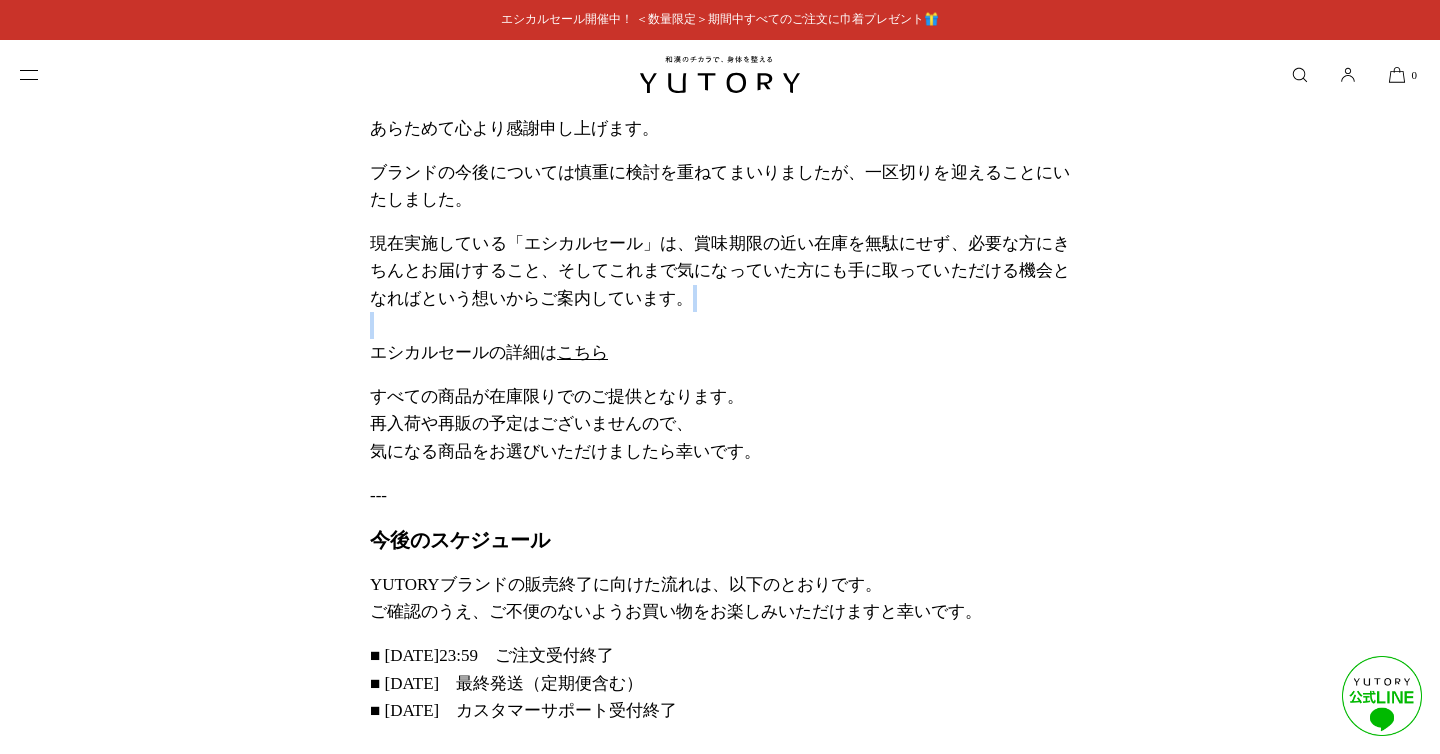 click on "現在実施している「エシカルセール」は、賞味期限の近い在庫を無駄にせず、必要な方にきちんとお届けすること、そしてこれまで気になっていた方にも手に取っていただける機会となればという想いからご案内しています。 エシカルセールの詳細は こちら" at bounding box center (720, 298) 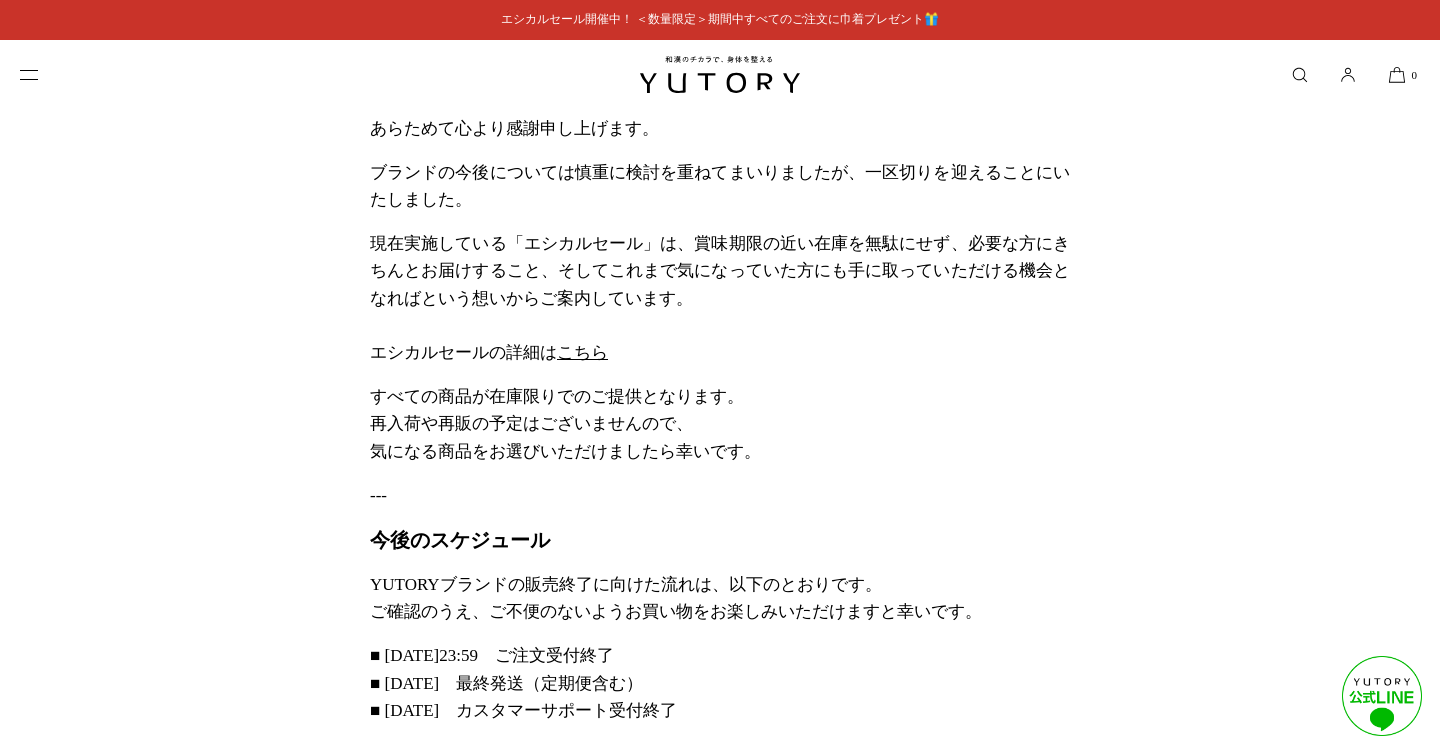 click on "すべての商品が在庫限りでのご提供となります。 再入荷や再販の予定はございませんので、 気になる商品をお選びいただけましたら幸いです。" at bounding box center [720, 424] 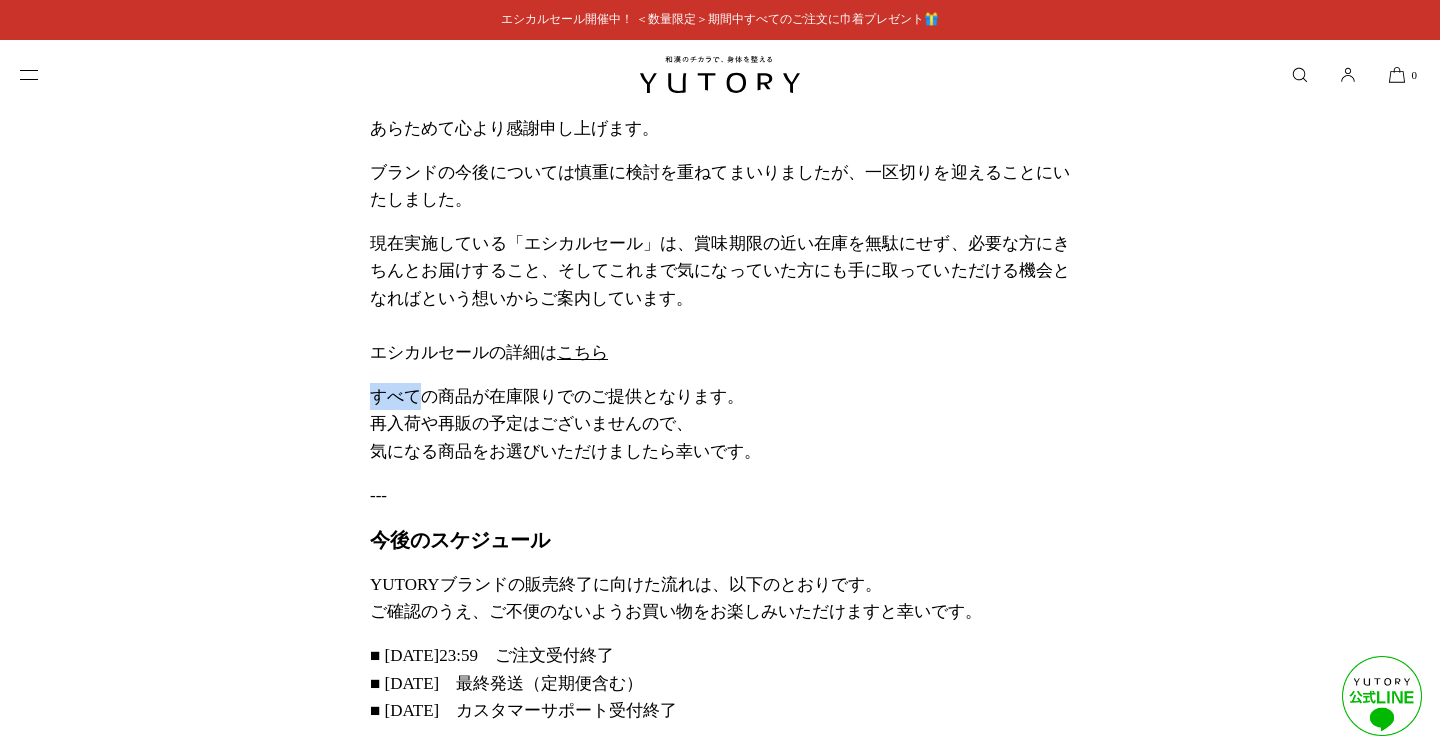 click on "すべての商品が在庫限りでのご提供となります。 再入荷や再販の予定はございませんので、 気になる商品をお選びいただけましたら幸いです。" at bounding box center (720, 424) 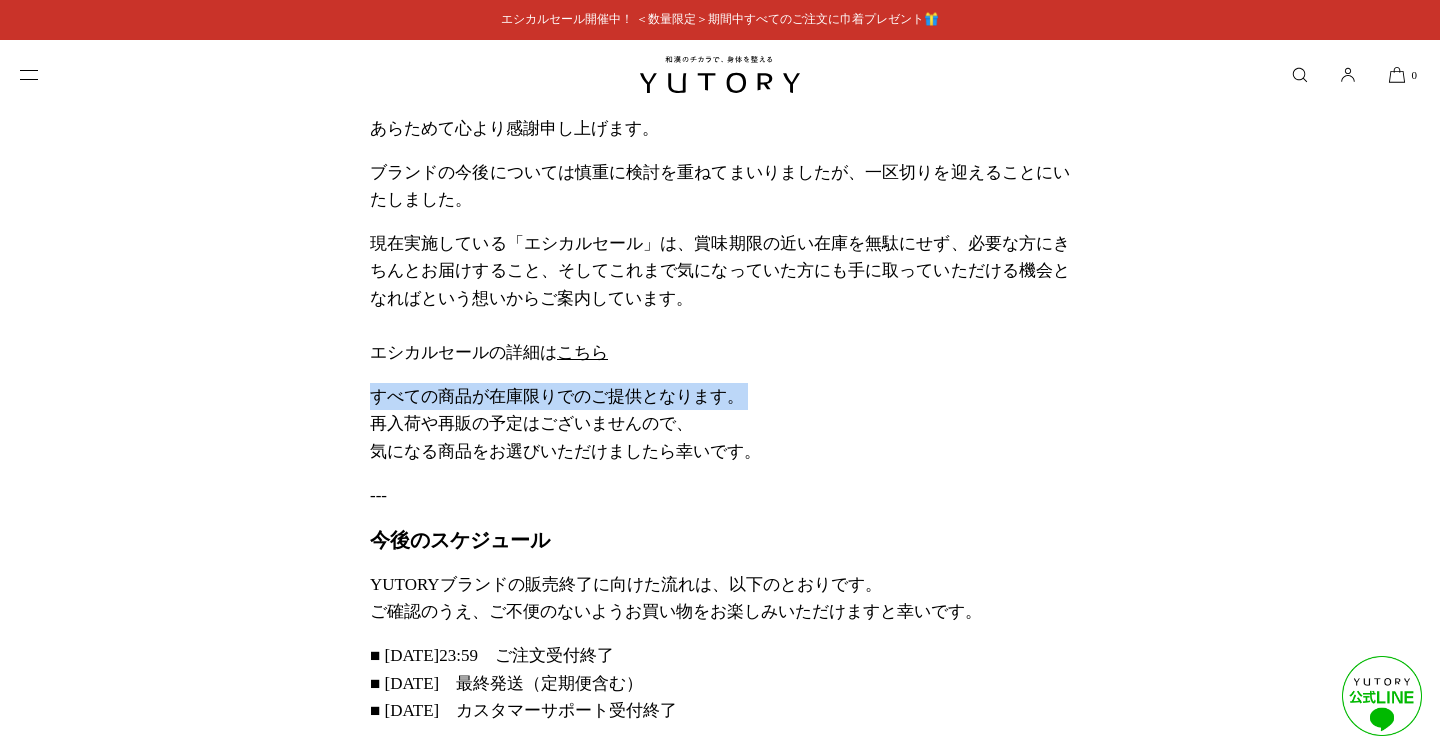 click on "いつもYUTORYをご利用いただき、誠にありがとうございます。
YUTORYは、現在の製造・販売体制の見直しを進めた結果、 2025年8月1日をもって一区切りを迎えることとなりました。
これまでYUTORYをお選びいただいたすべての皆さまに、 あらためて心より感謝申し上げます。
ブランドの今後については慎重に検討を重ねてまいりましたが、一区切りを迎えることにいたしました。
現在実施している「エシカルセール」は、賞味期限の近い在庫を無駄にせず、必要な方にきちんとお届けすること、そしてこれまで気になっていた方にも手に取っていただける機会となればという想いからご案内しています。 エシカルセールの詳細は こちら
すべての商品が在庫限りでのご提供となります。 再入荷や再販の予定はございませんので、
---
---" at bounding box center [720, 620] 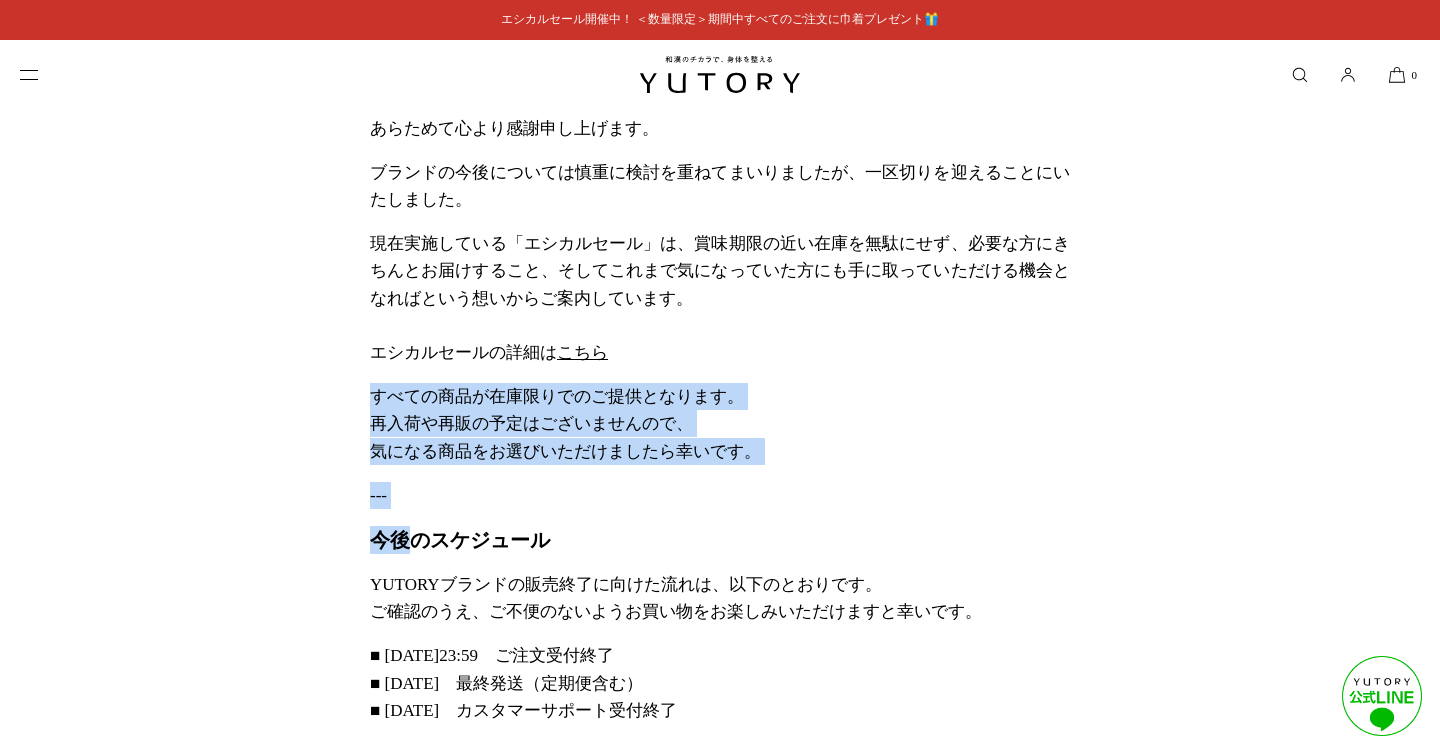 drag, startPoint x: 360, startPoint y: 401, endPoint x: 383, endPoint y: 510, distance: 111.40018 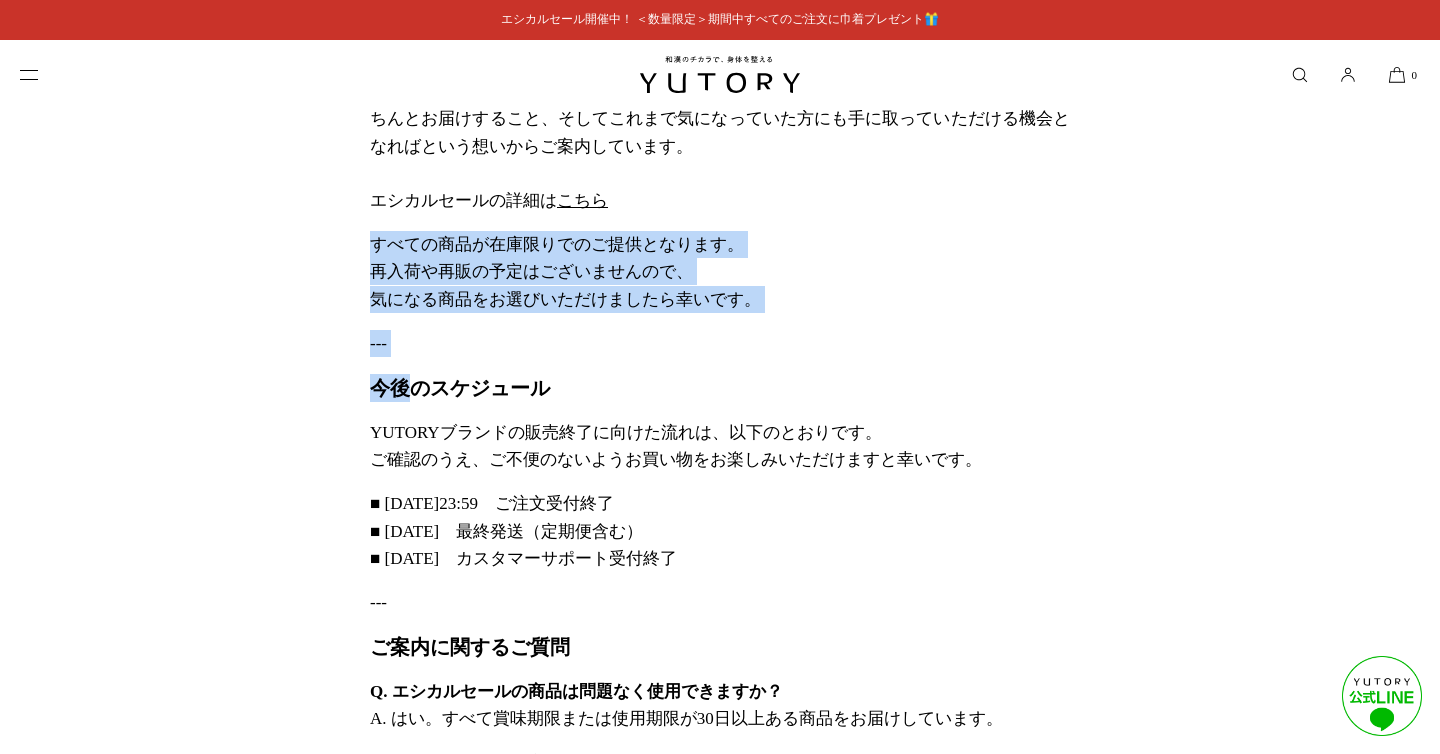 click on "■ 2025年7月31日（木）23:59　ご注文受付終了 ■ 2025年8月1日（金）　最終発送（定期便含む） ■ 2025年8月31日（土）　カスタマーサポート受付終了" at bounding box center (720, 531) 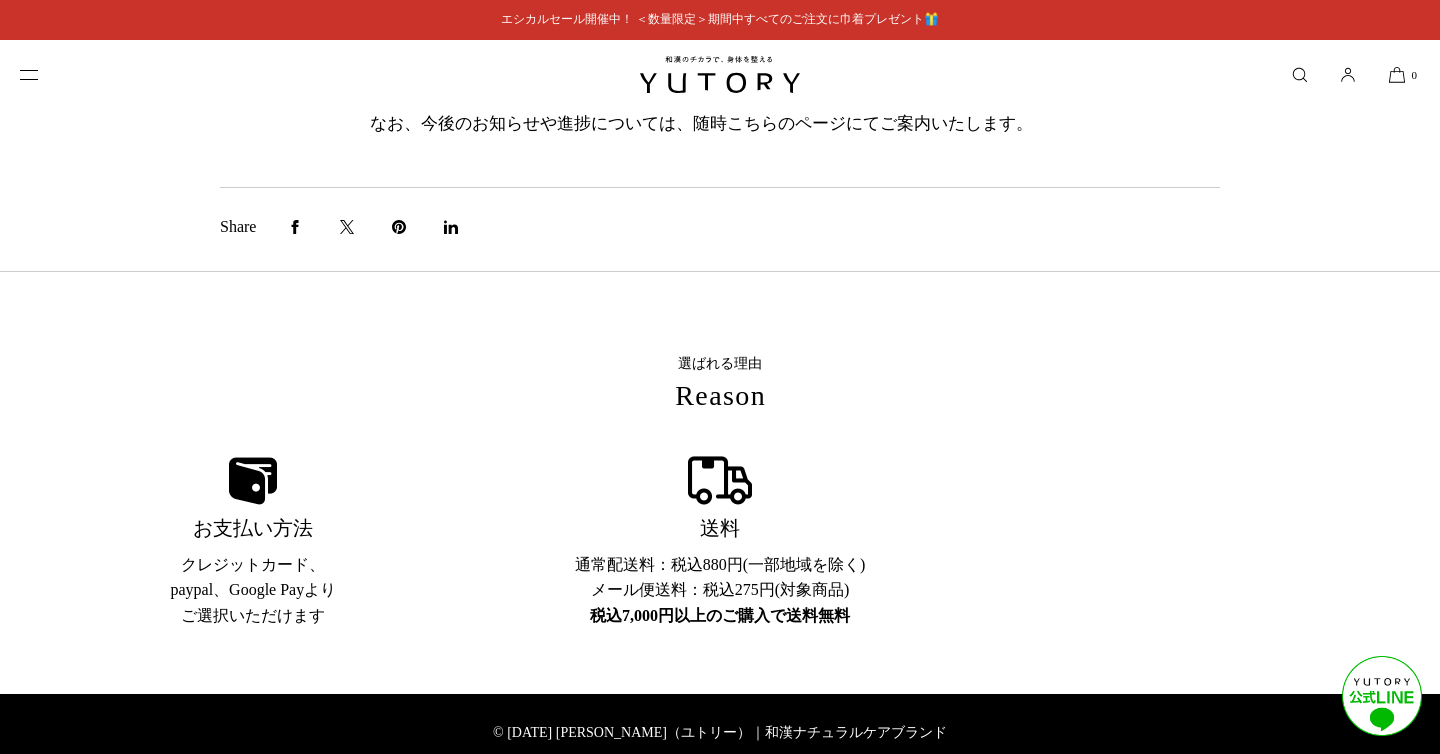 scroll, scrollTop: 0, scrollLeft: 0, axis: both 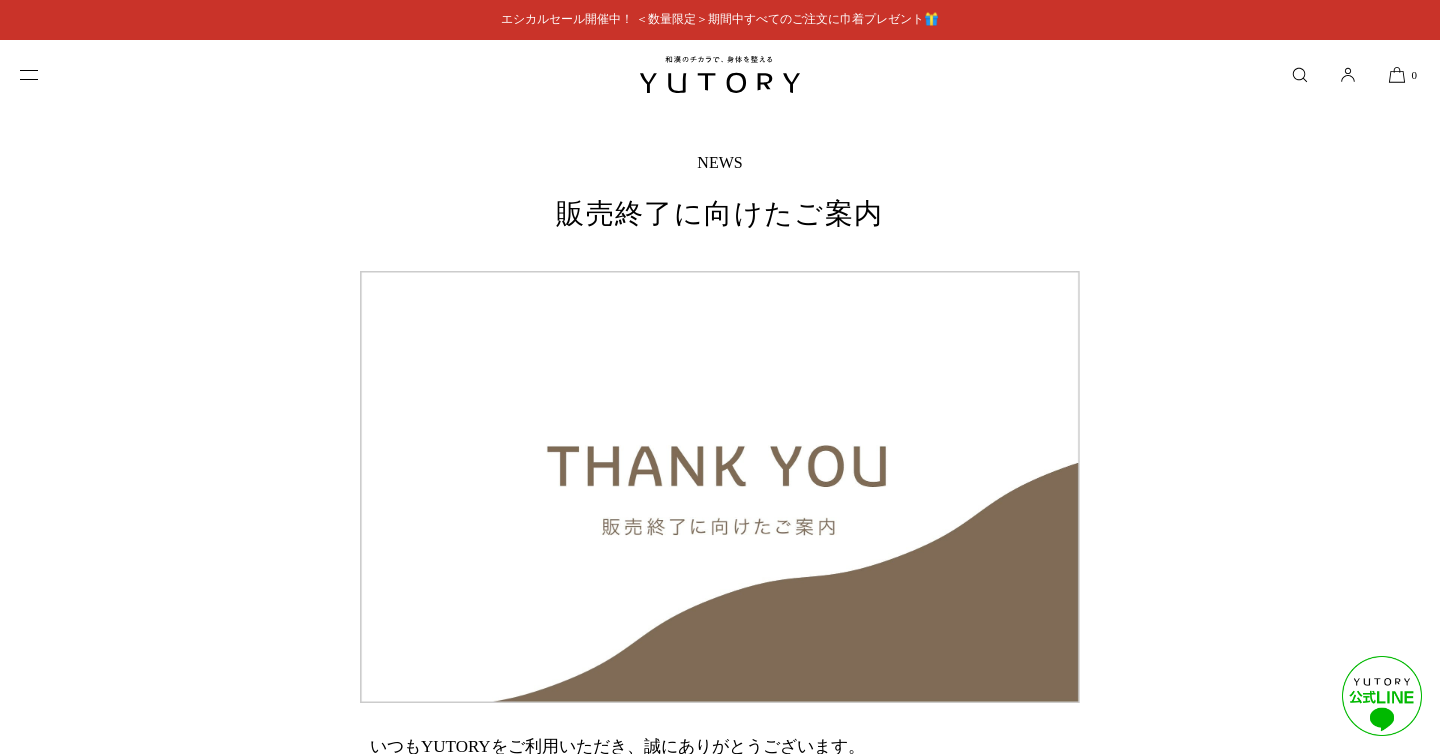 click at bounding box center [45, 74] 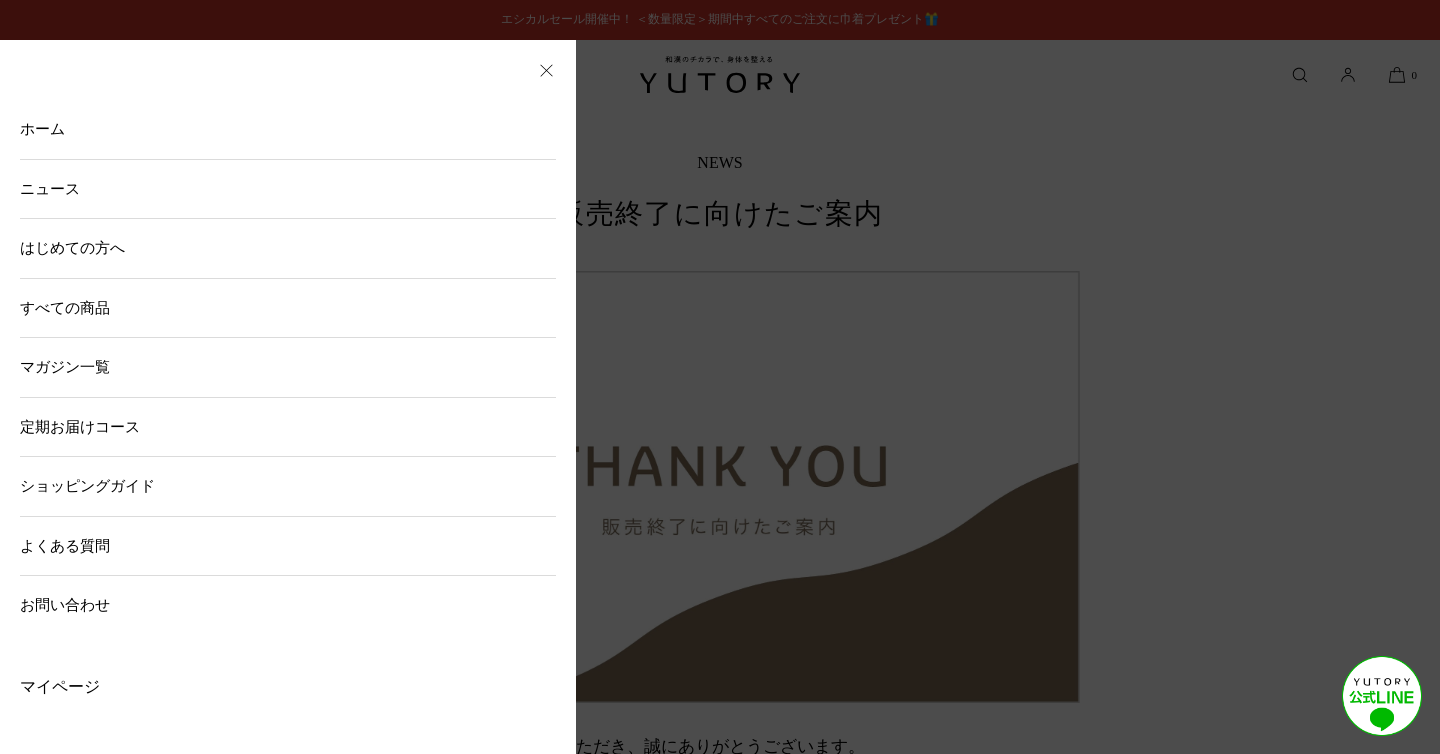 click on "お問い合わせ" at bounding box center [288, 605] 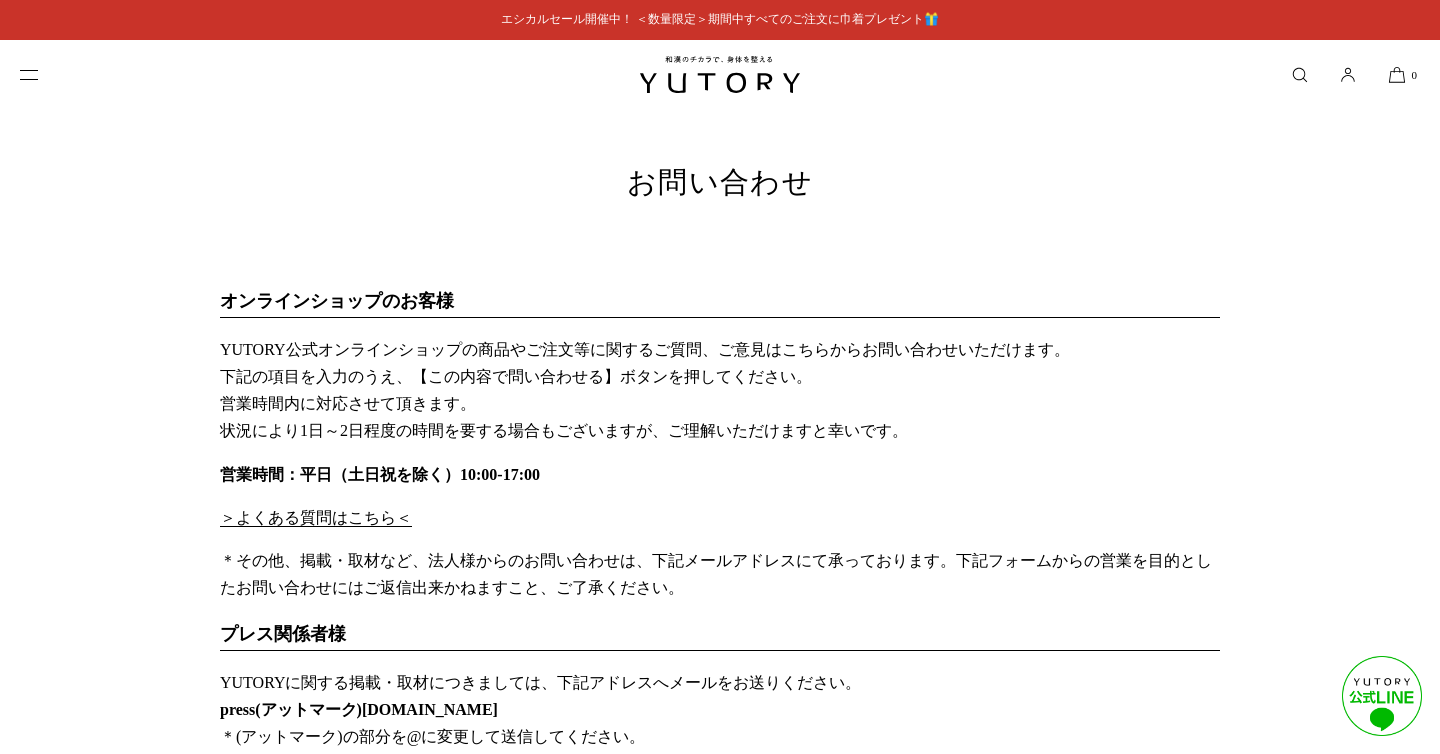 scroll, scrollTop: 0, scrollLeft: 0, axis: both 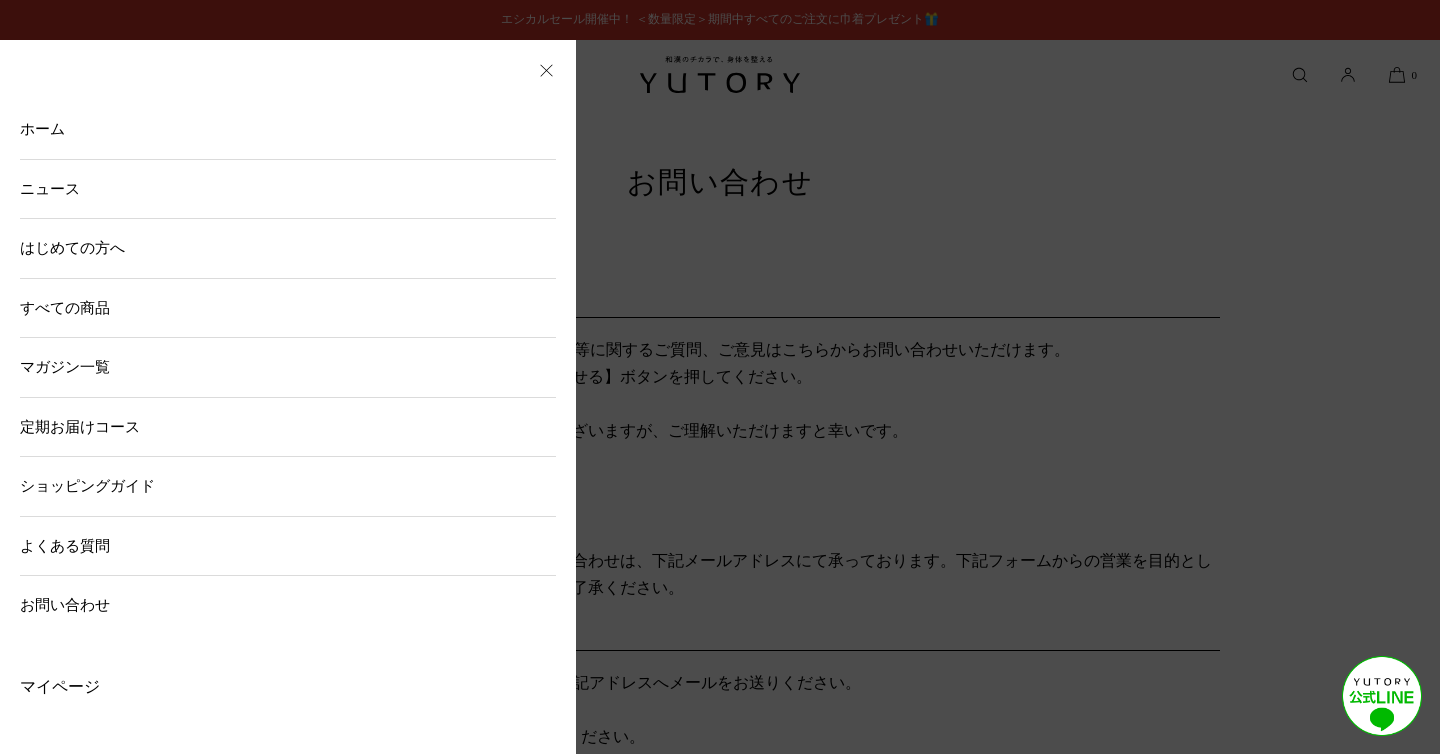 click on "ホーム" at bounding box center [288, 129] 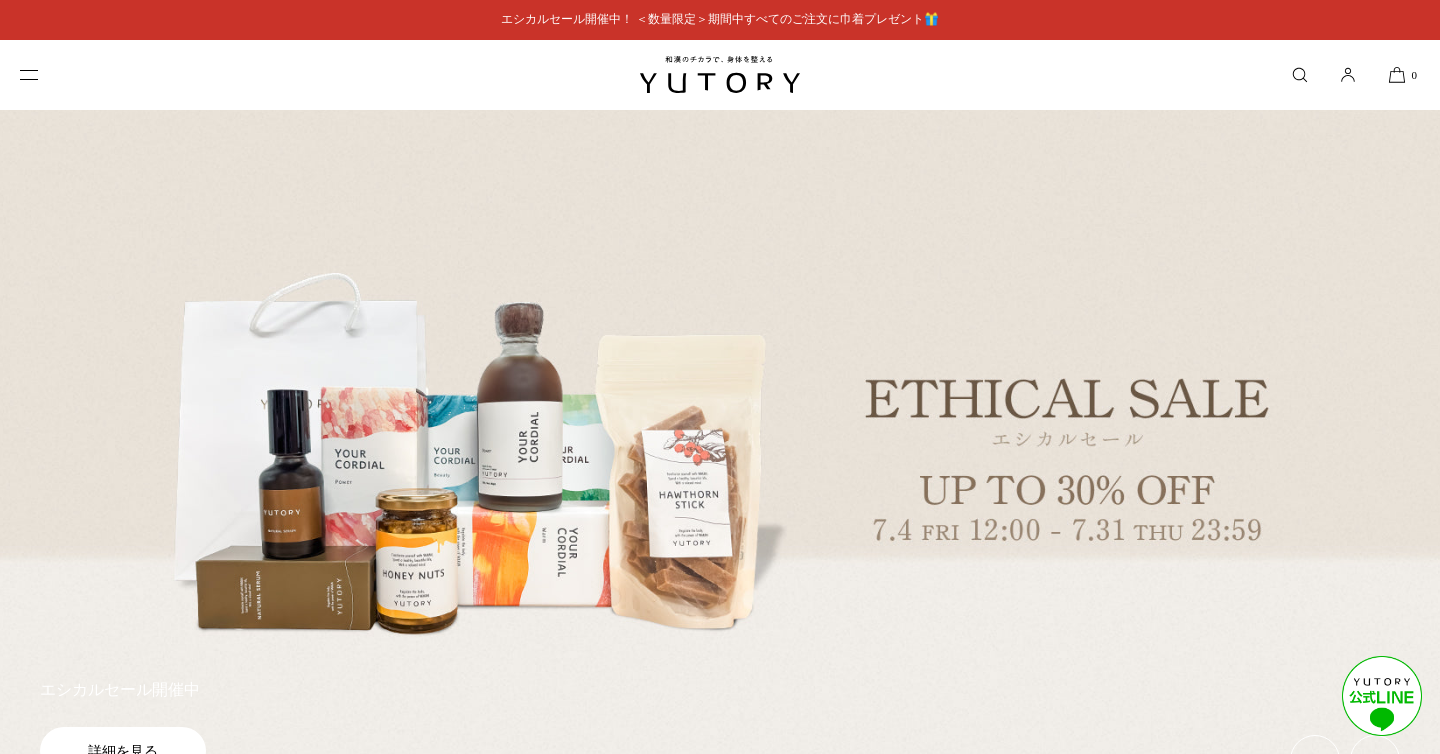 scroll, scrollTop: 0, scrollLeft: 0, axis: both 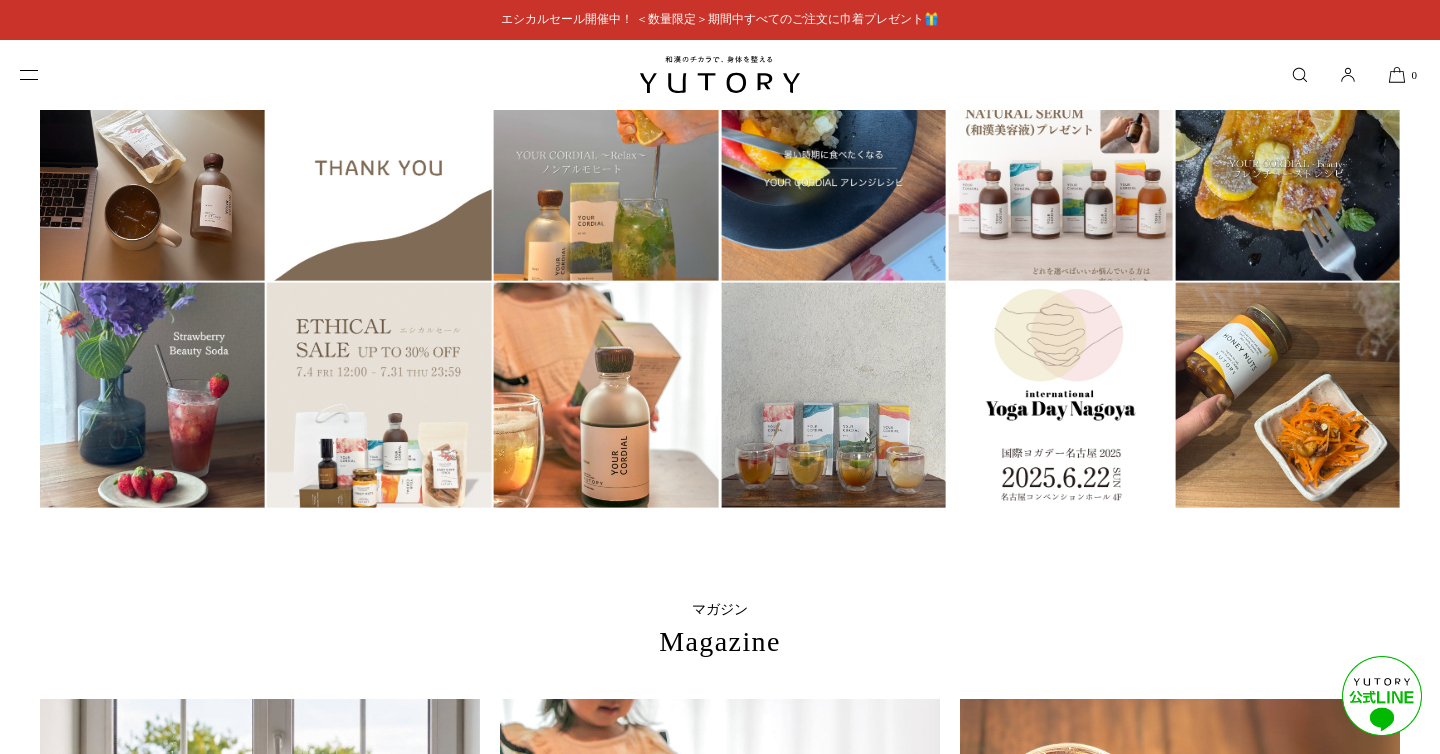click at bounding box center [152, 168] 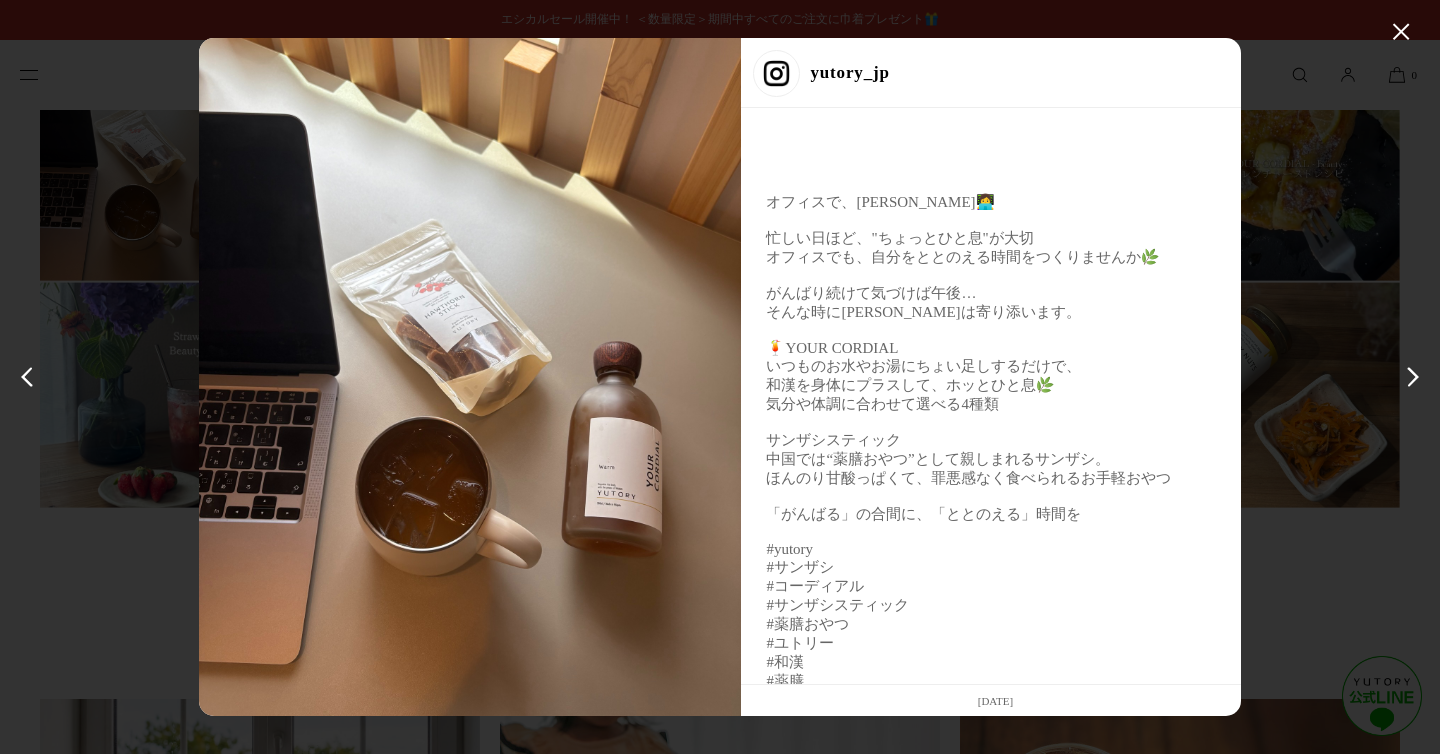 scroll, scrollTop: 130, scrollLeft: 0, axis: vertical 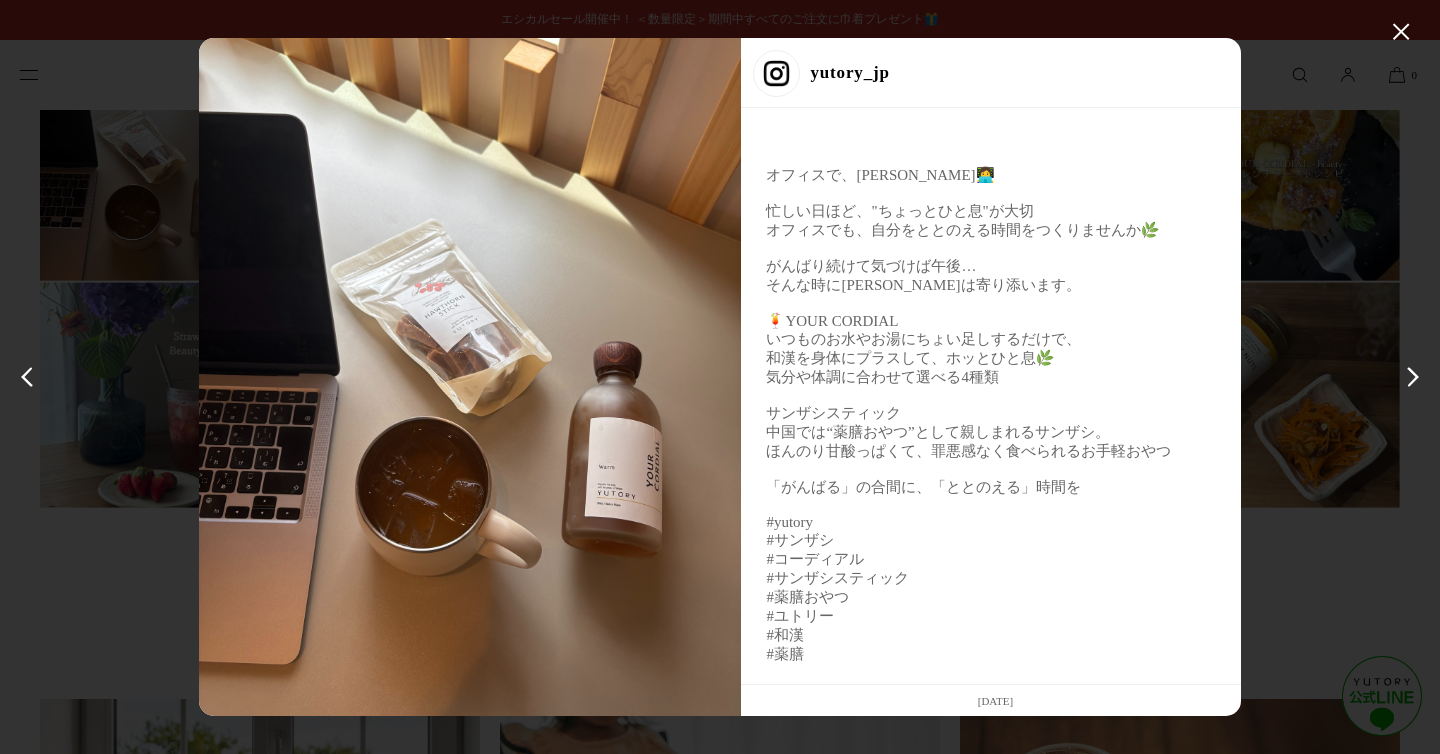 click on "✕
yutory_jp
7月20日" at bounding box center (720, 377) 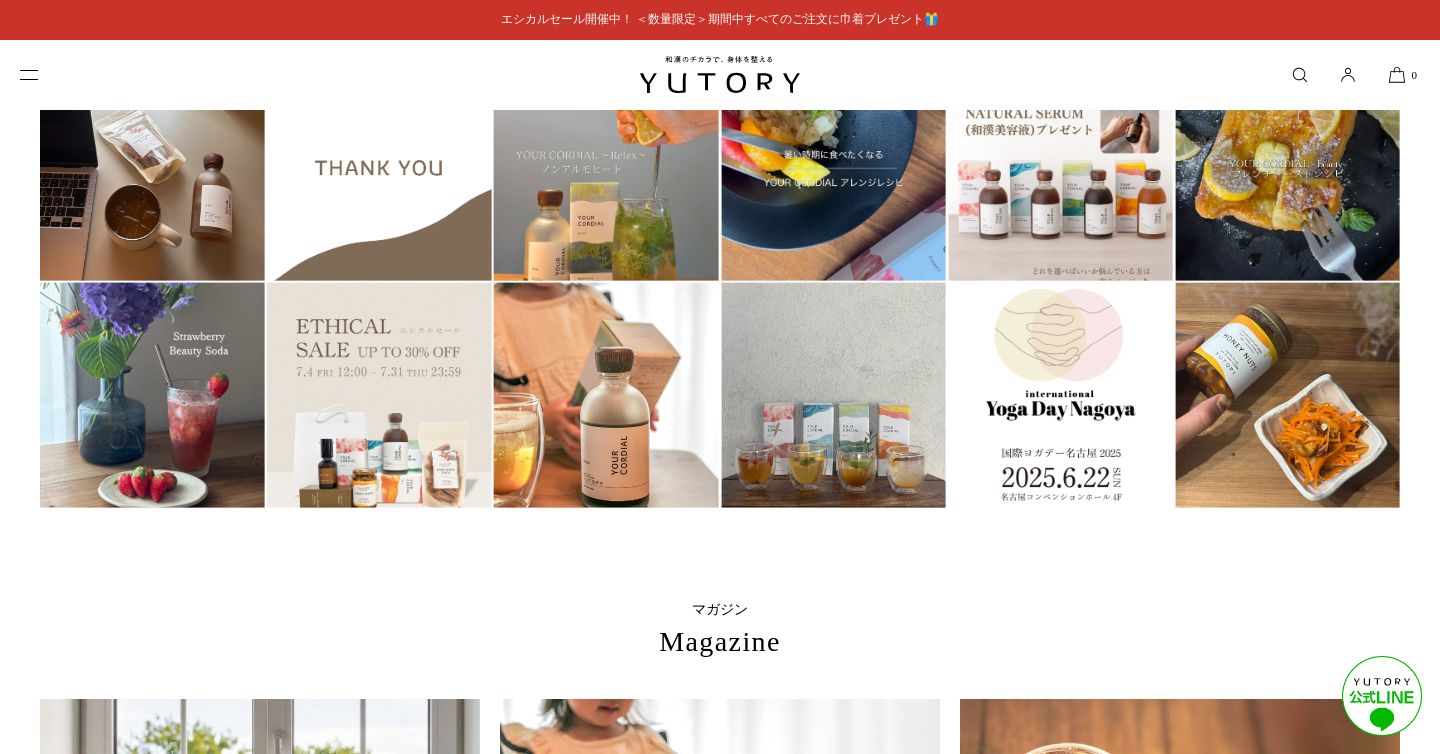 click at bounding box center (379, 168) 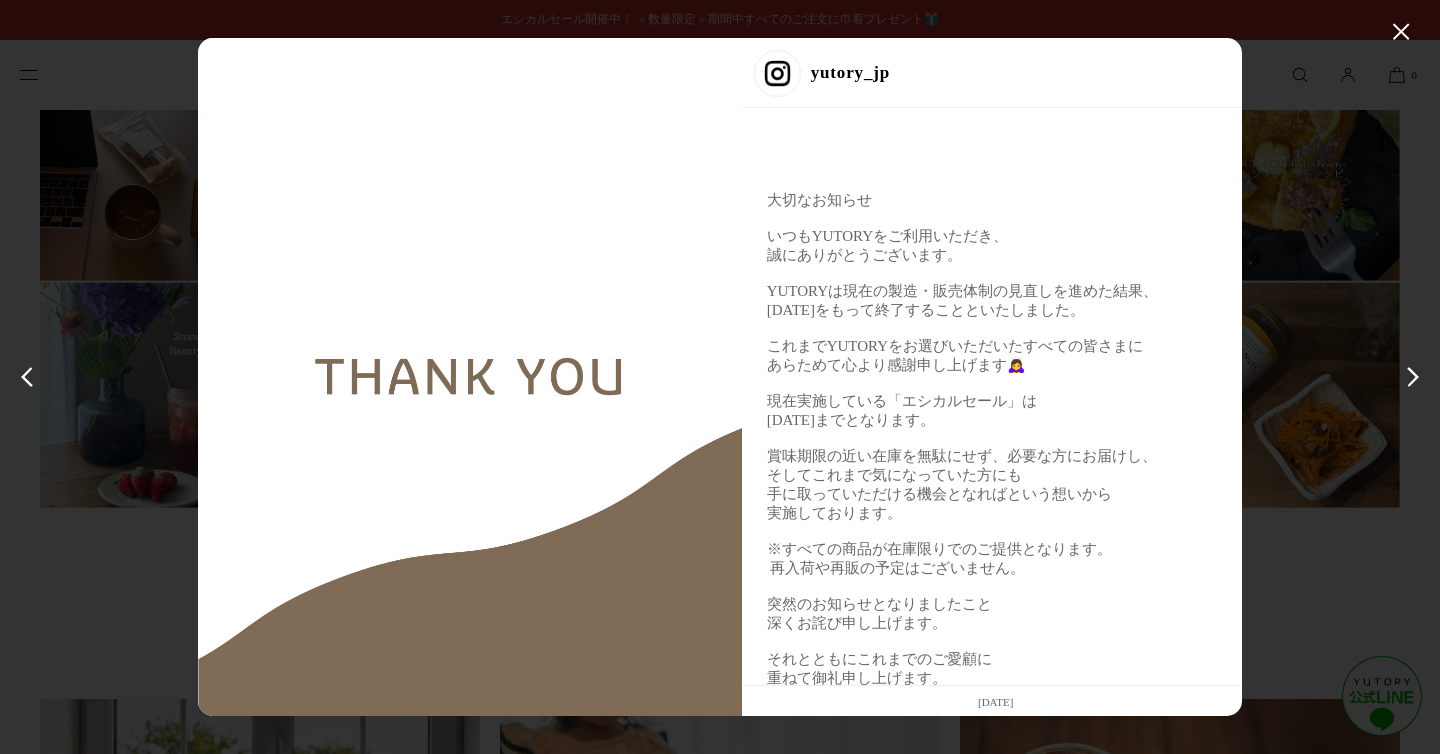 scroll, scrollTop: 174, scrollLeft: 0, axis: vertical 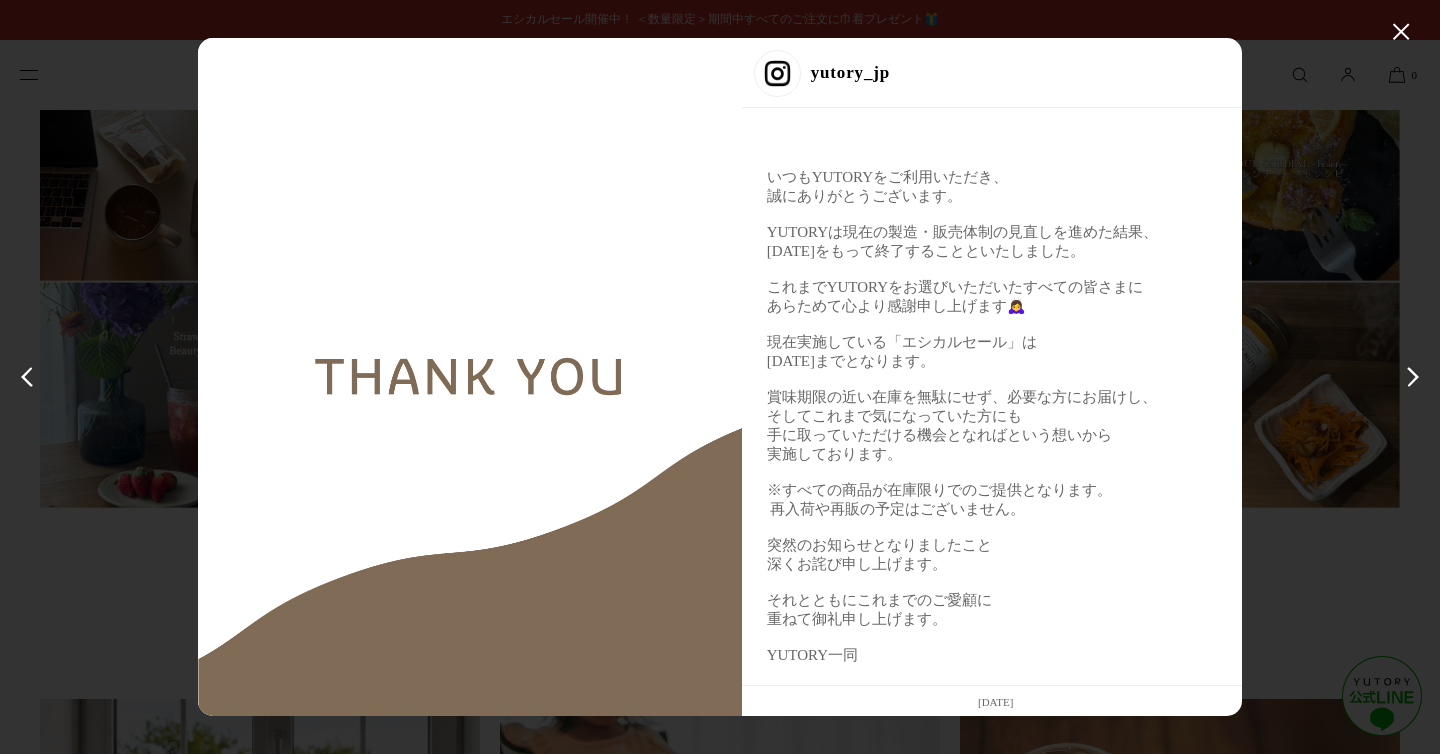 click on "✕
yutory_jp
7月18日" at bounding box center (720, 377) 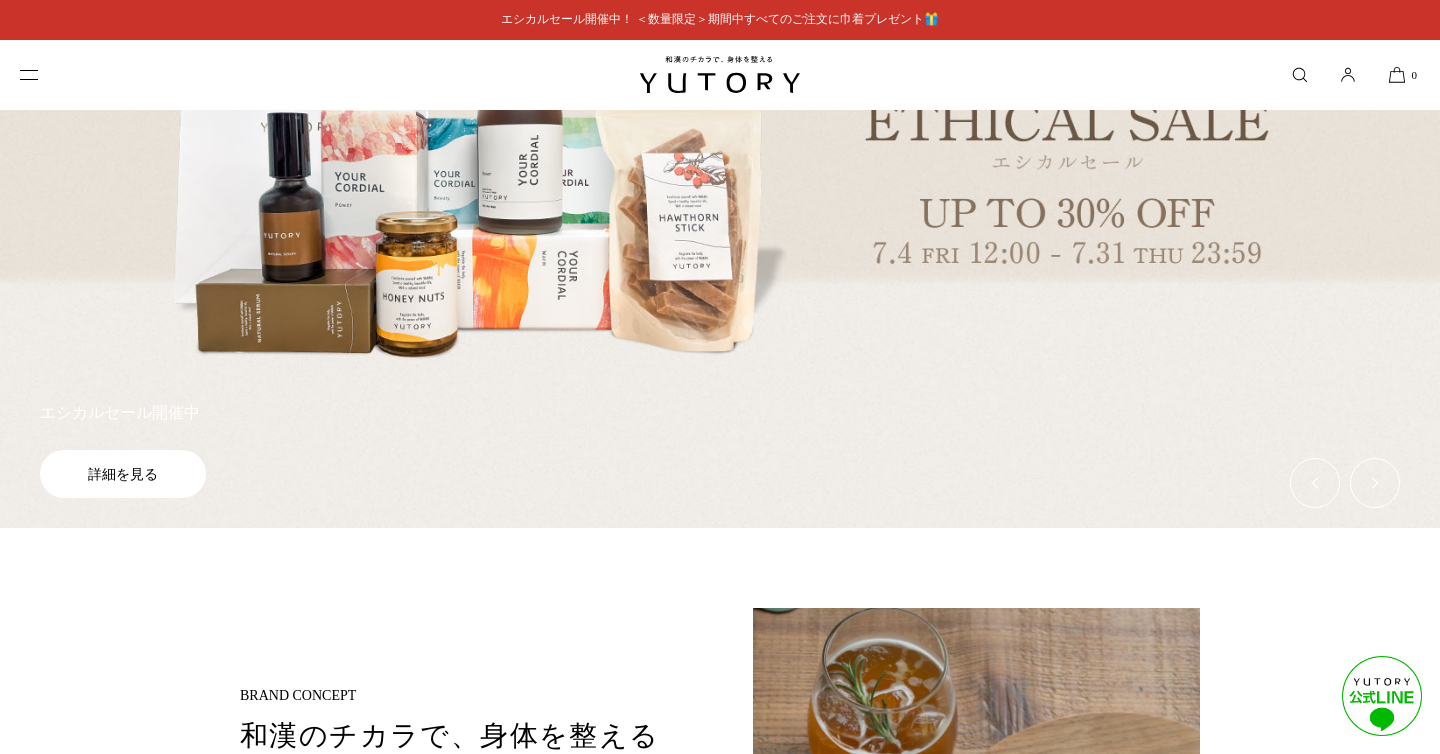 scroll, scrollTop: 0, scrollLeft: 0, axis: both 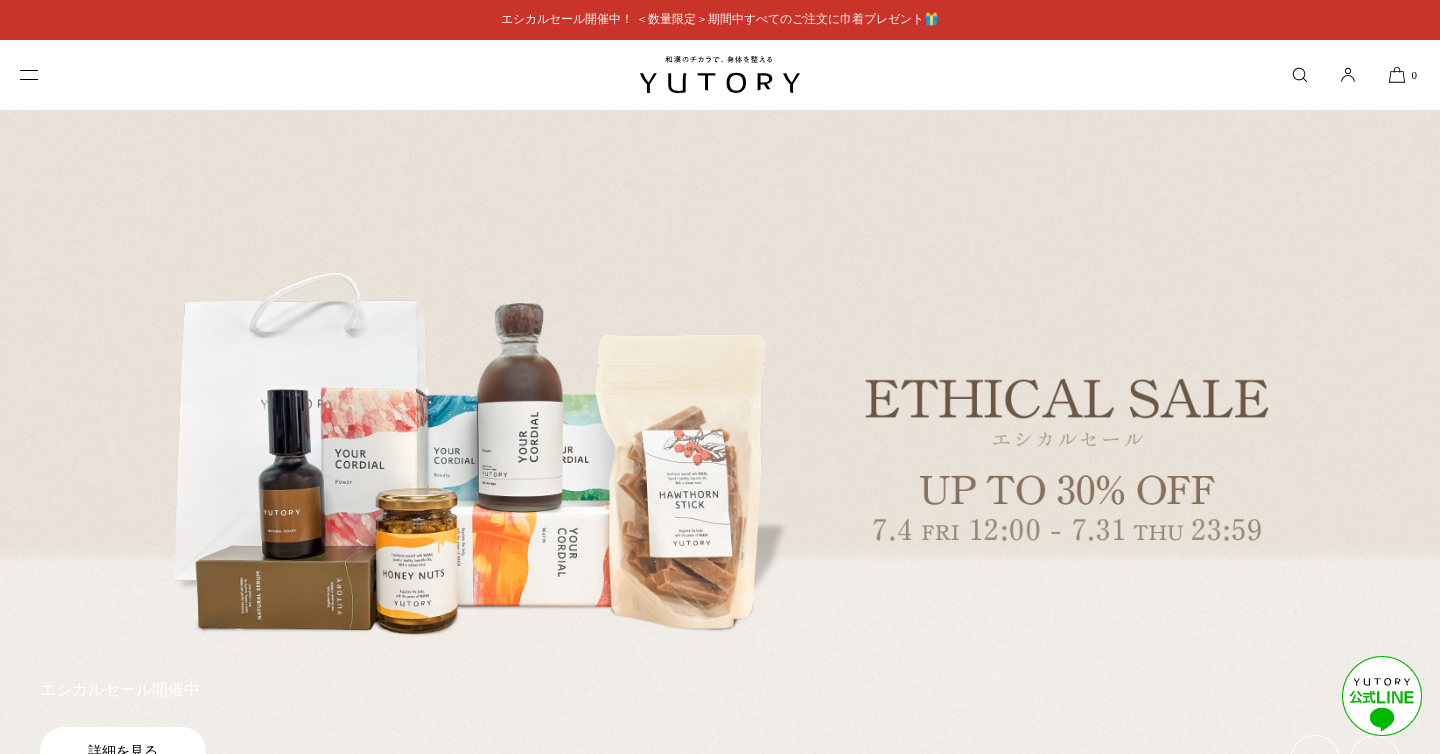 click at bounding box center [30, 75] 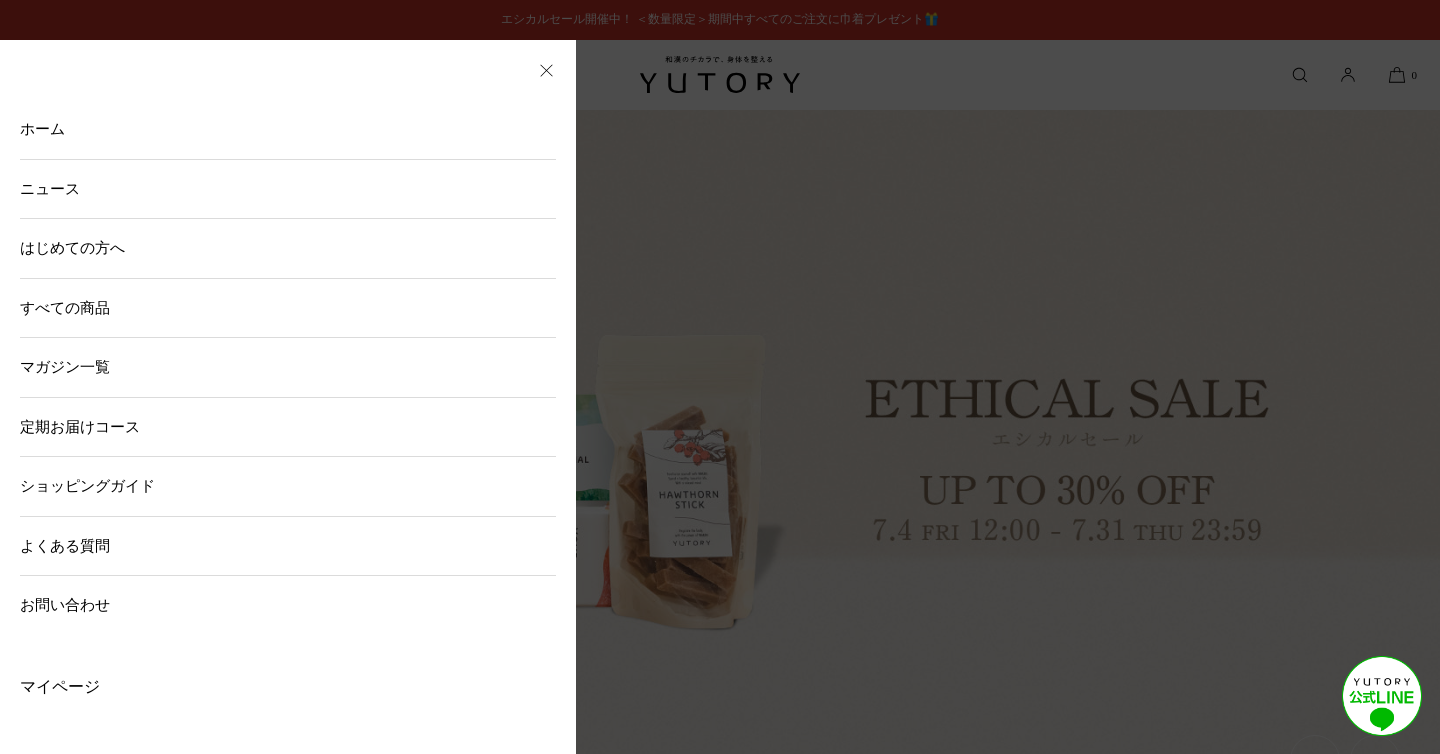 click on "はじめての方へ" at bounding box center (288, 248) 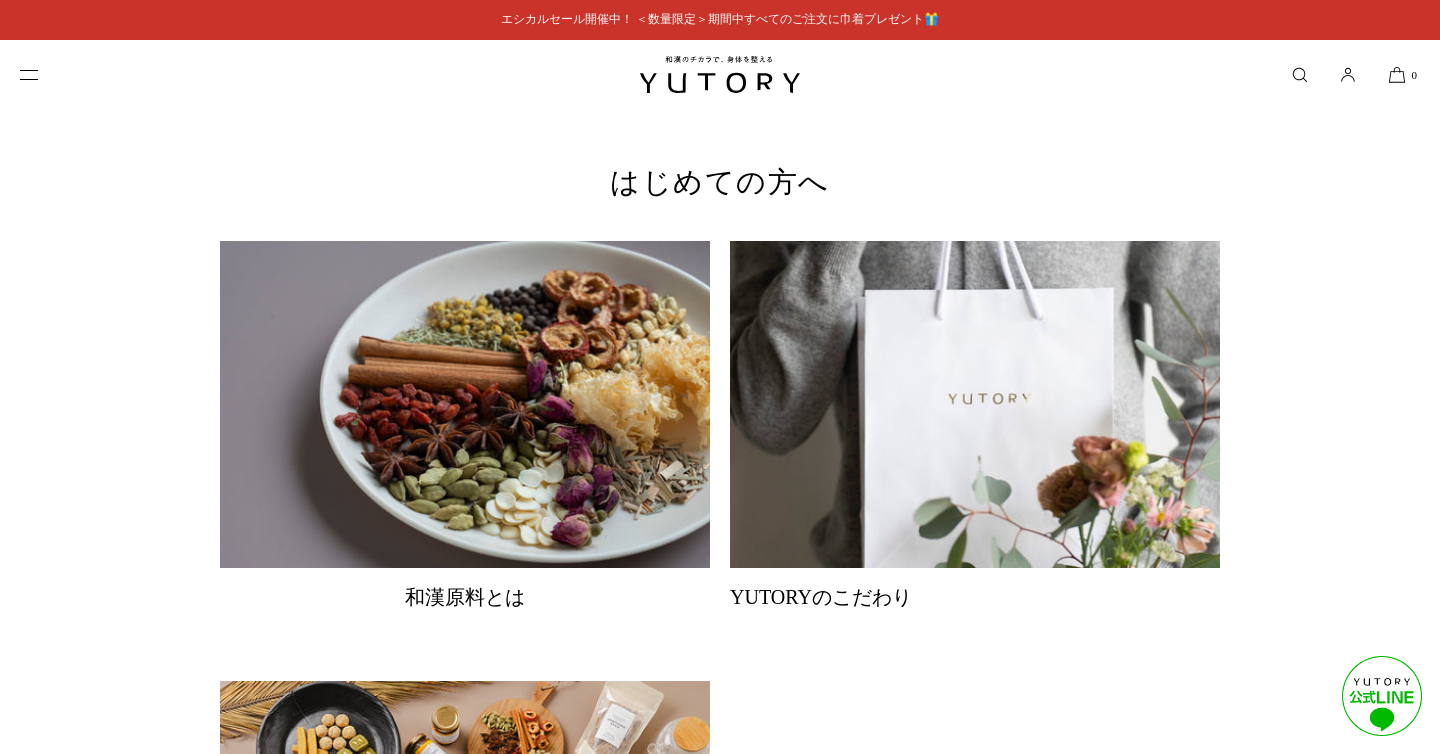 scroll, scrollTop: 0, scrollLeft: 0, axis: both 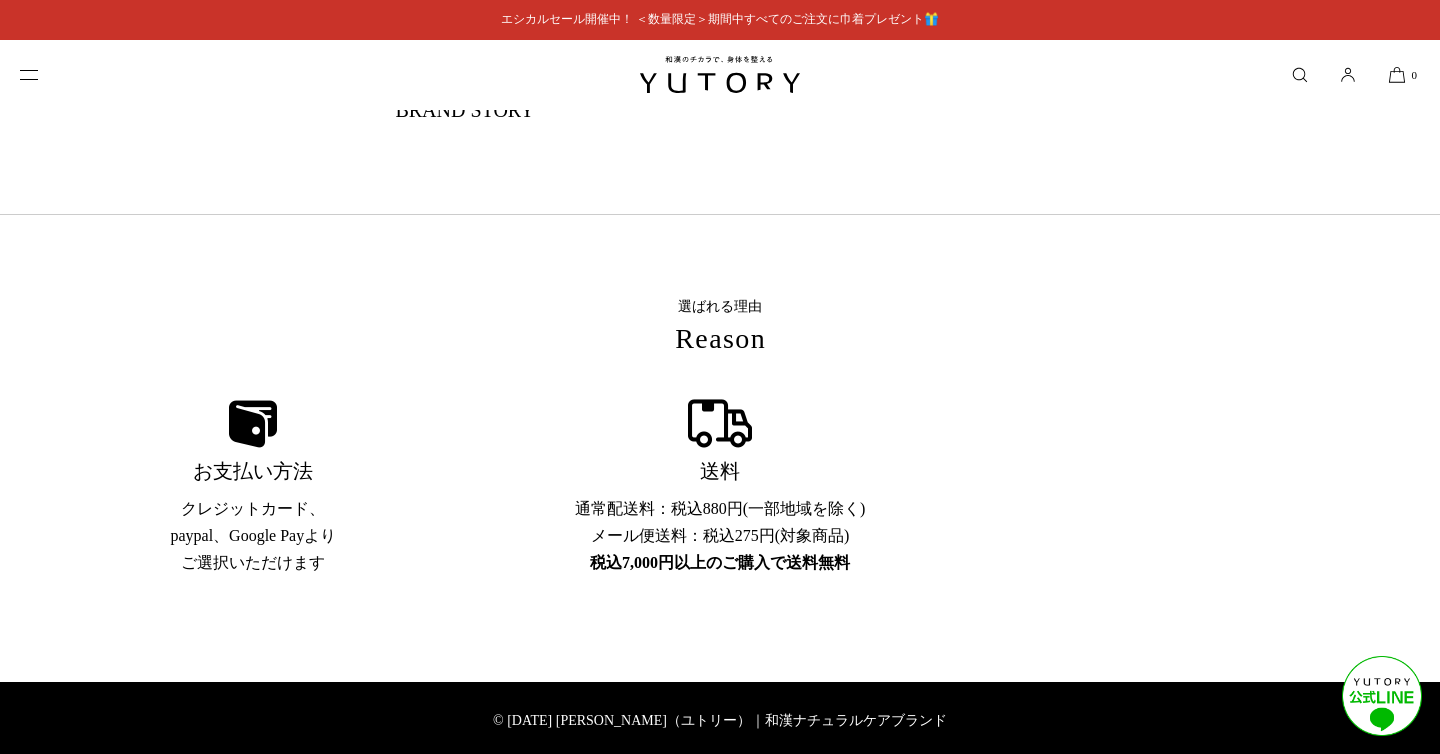 click on "© [DATE] [PERSON_NAME]（ユトリー）｜和漢ナチュラルケアブランド" at bounding box center [720, 721] 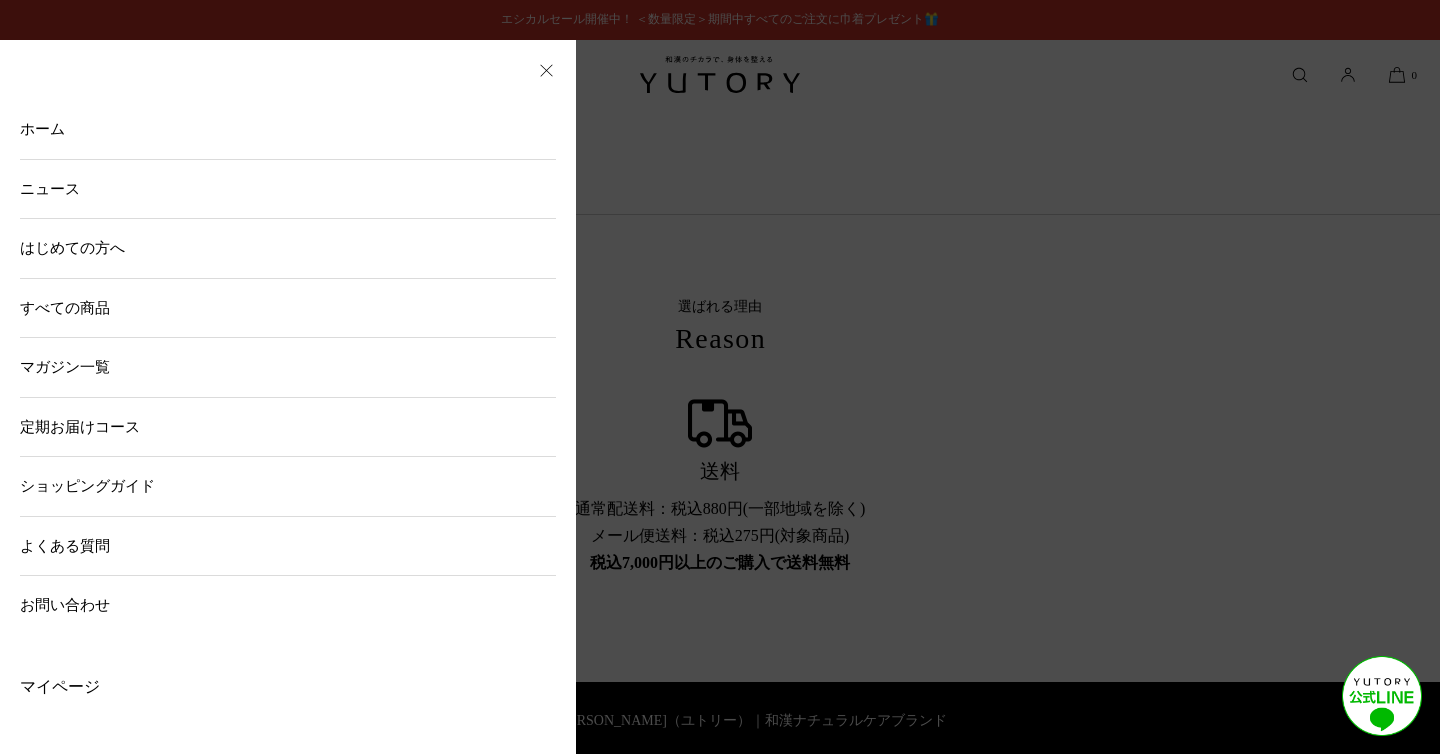 click on "ショッピングガイド" at bounding box center (288, 486) 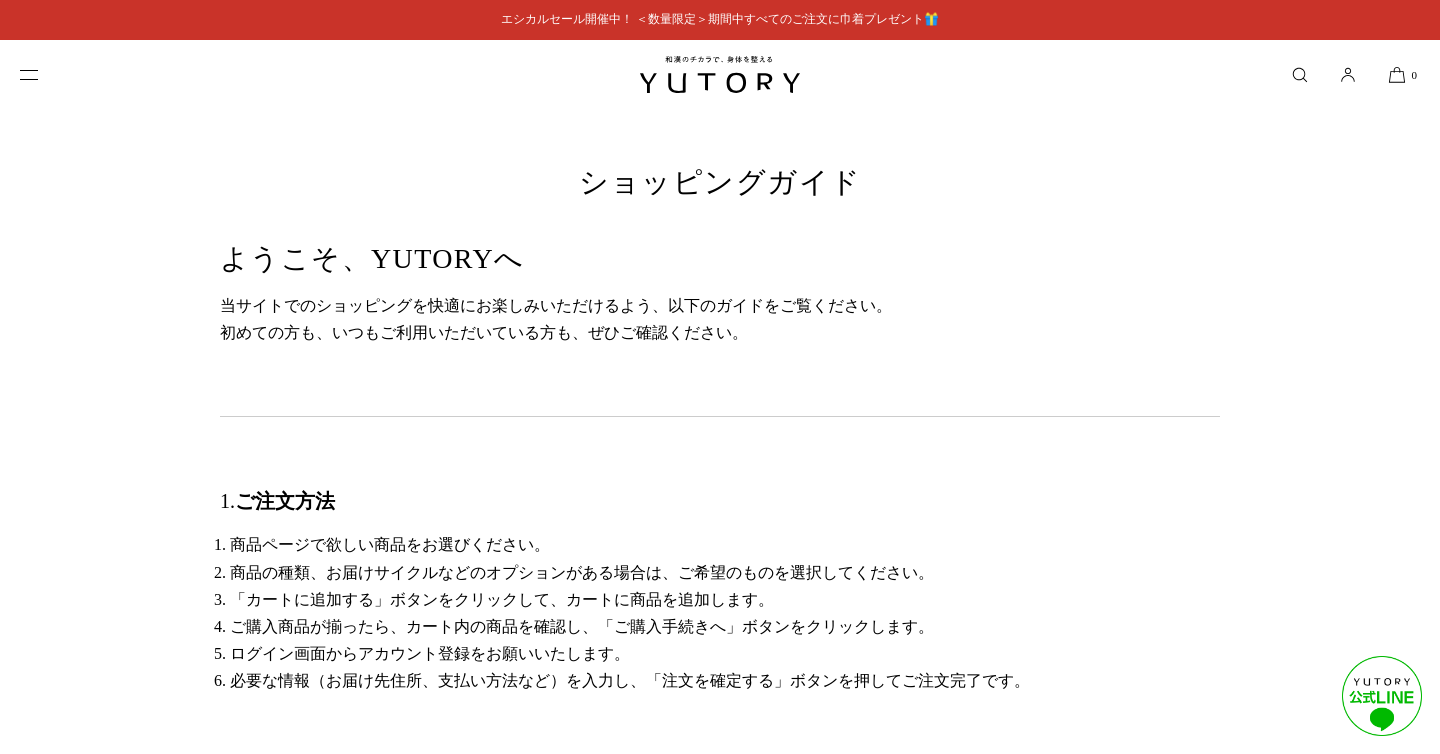 scroll, scrollTop: 0, scrollLeft: 0, axis: both 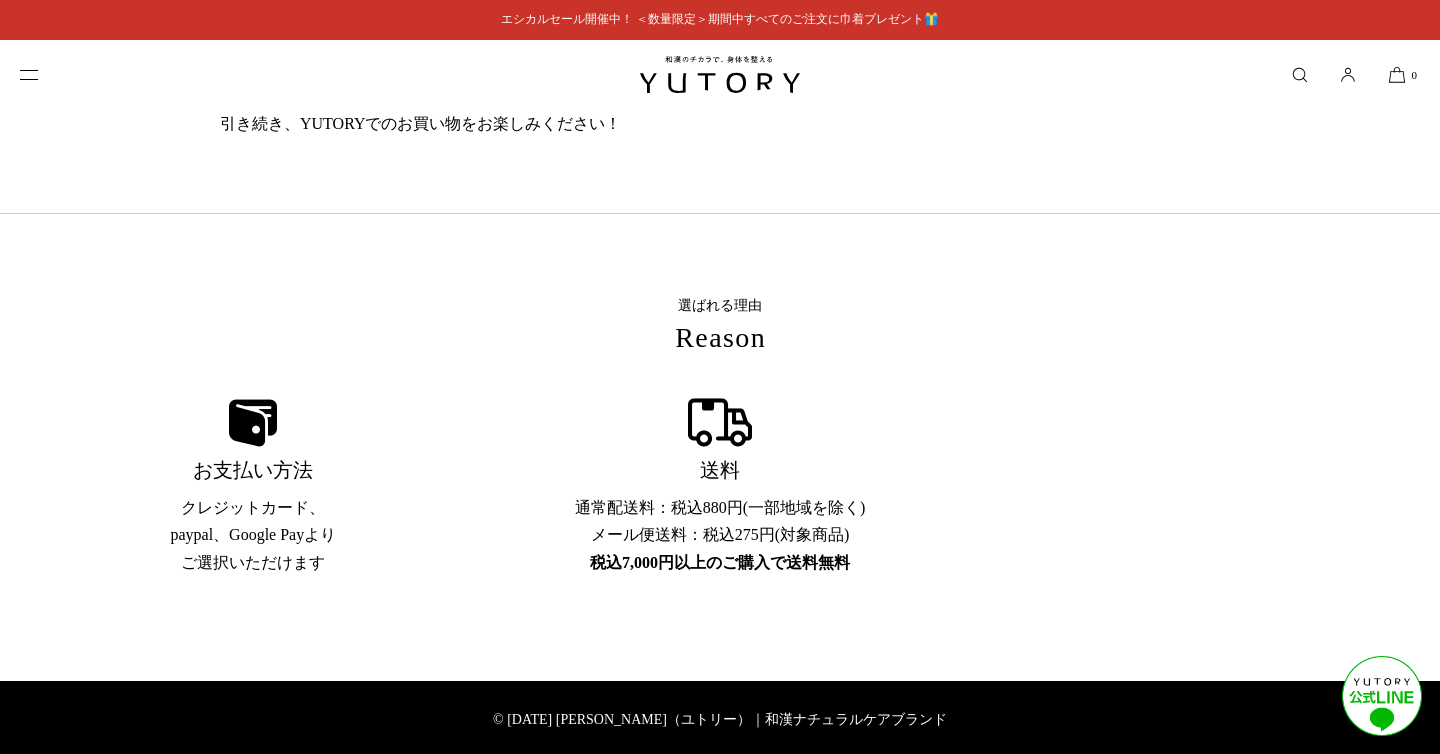 click at bounding box center (45, 74) 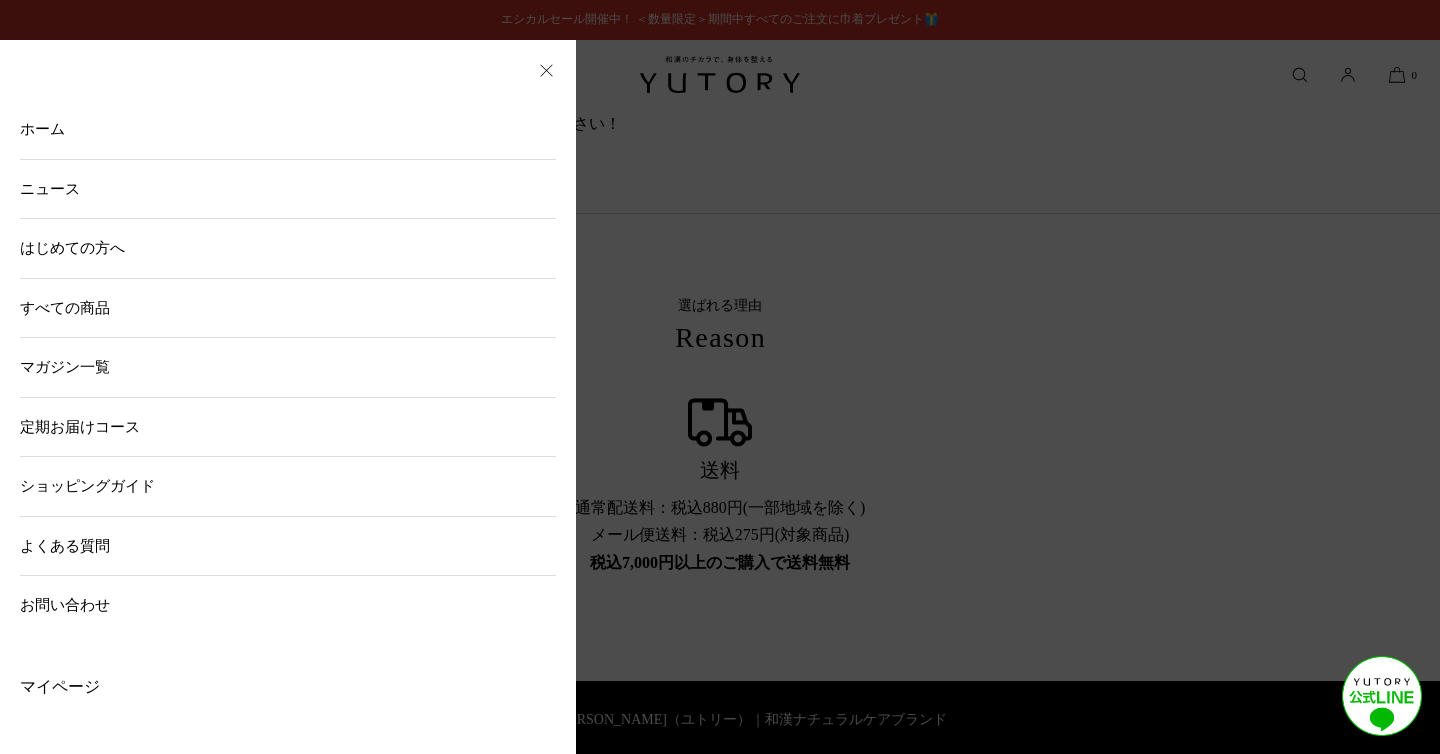 click on "よくある質問" at bounding box center [288, 546] 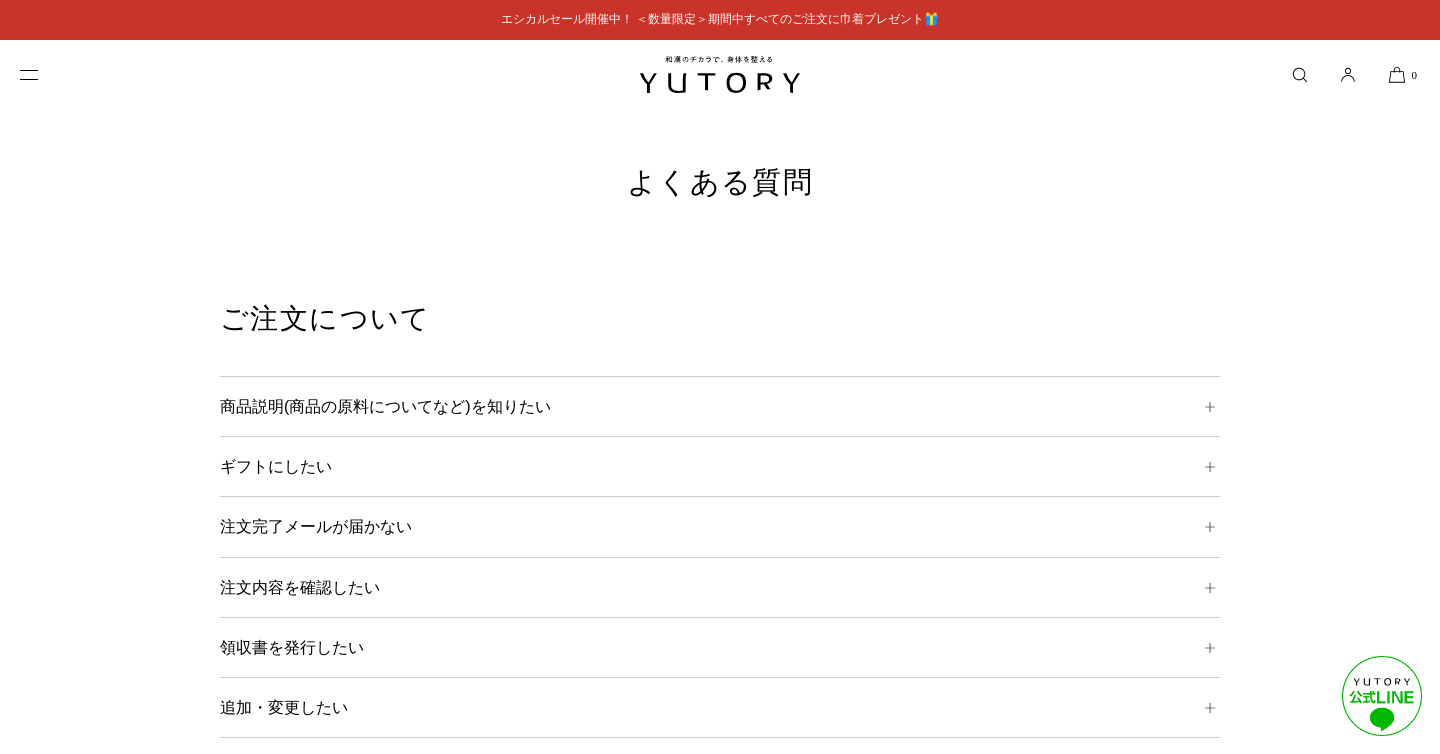 scroll, scrollTop: 0, scrollLeft: 0, axis: both 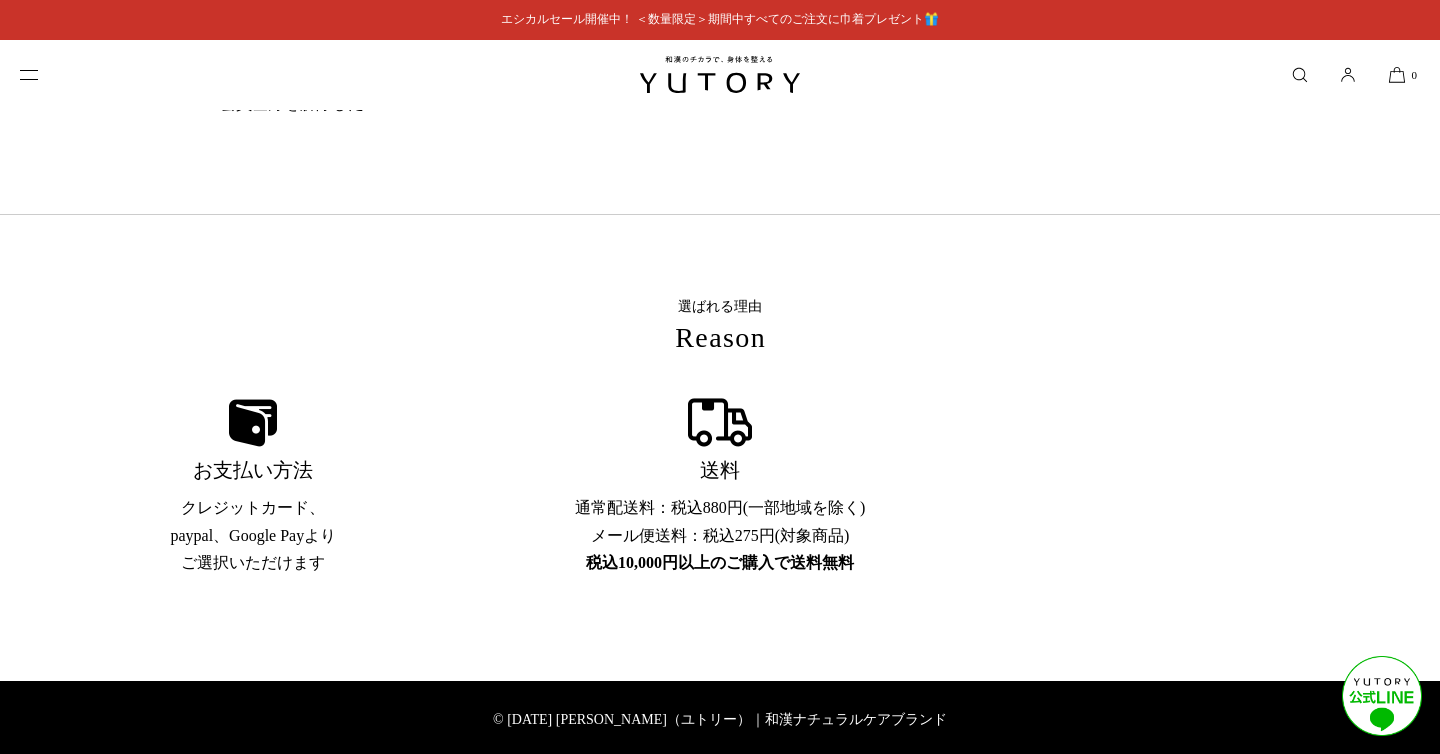 click at bounding box center (45, 74) 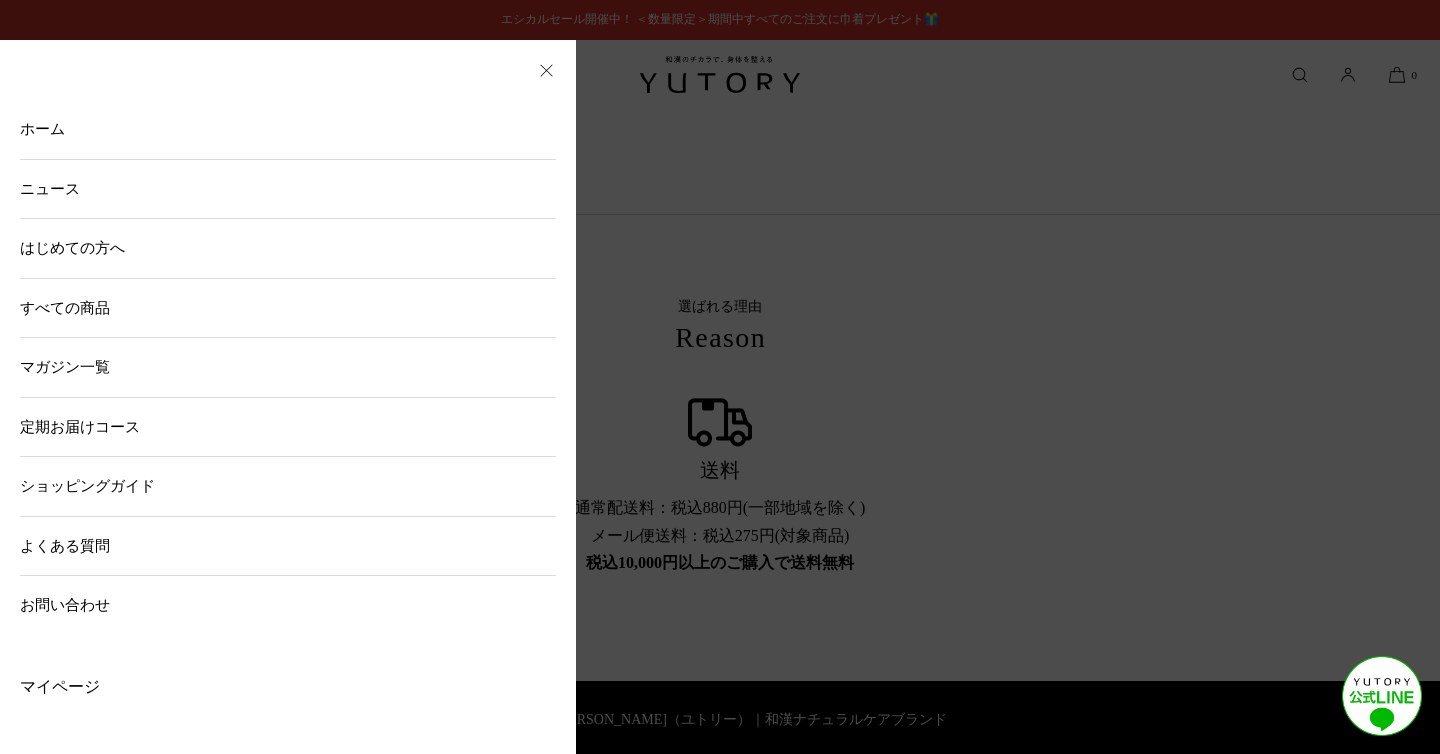 click on "お問い合わせ" at bounding box center [288, 605] 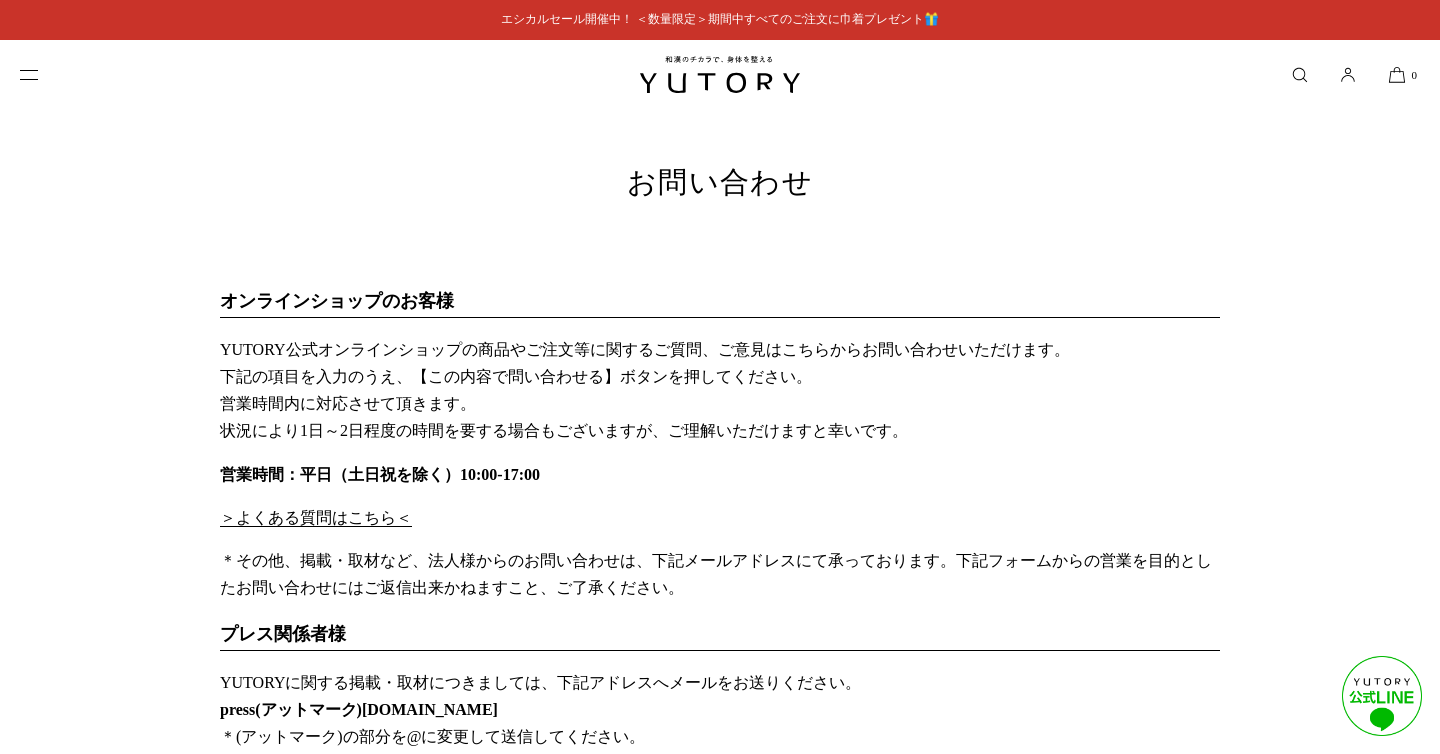 scroll, scrollTop: 0, scrollLeft: 0, axis: both 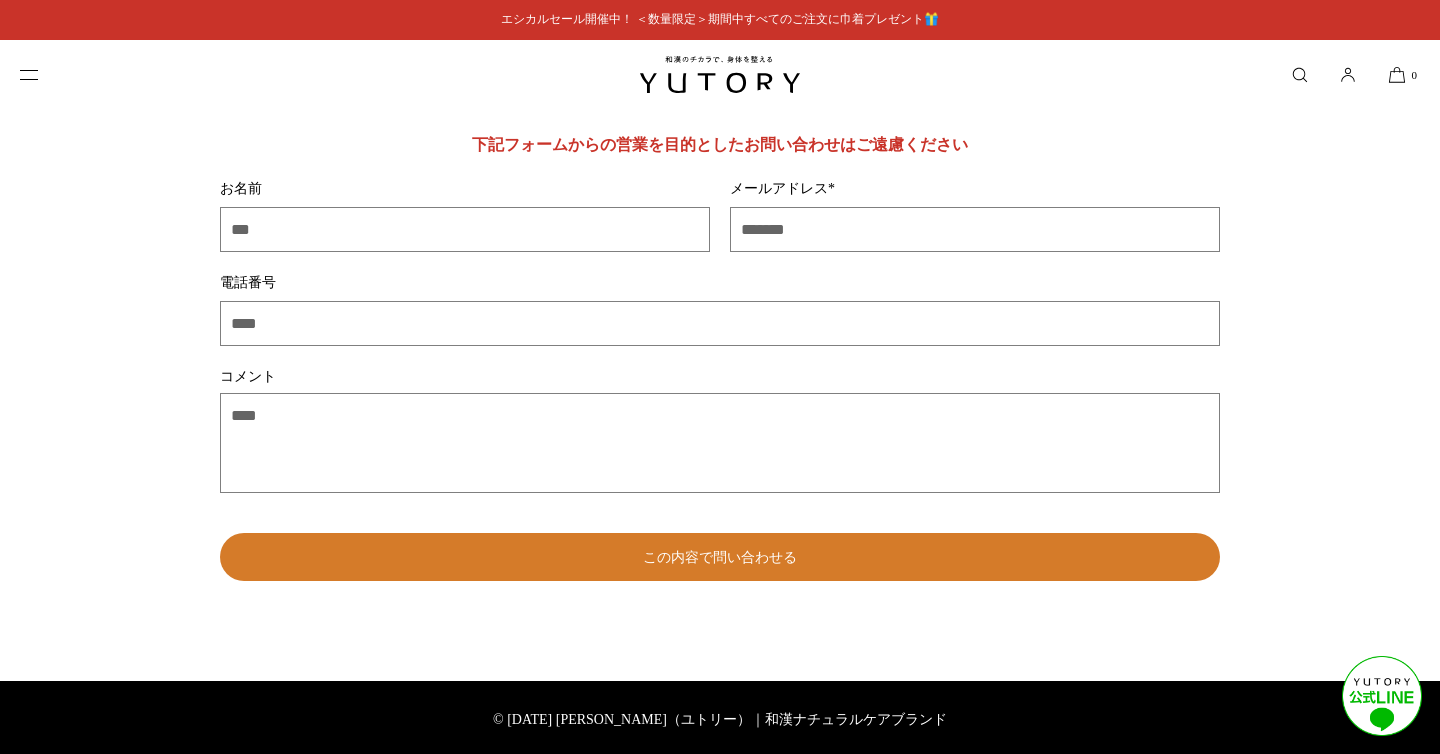 click on "カート
0" at bounding box center (720, 75) 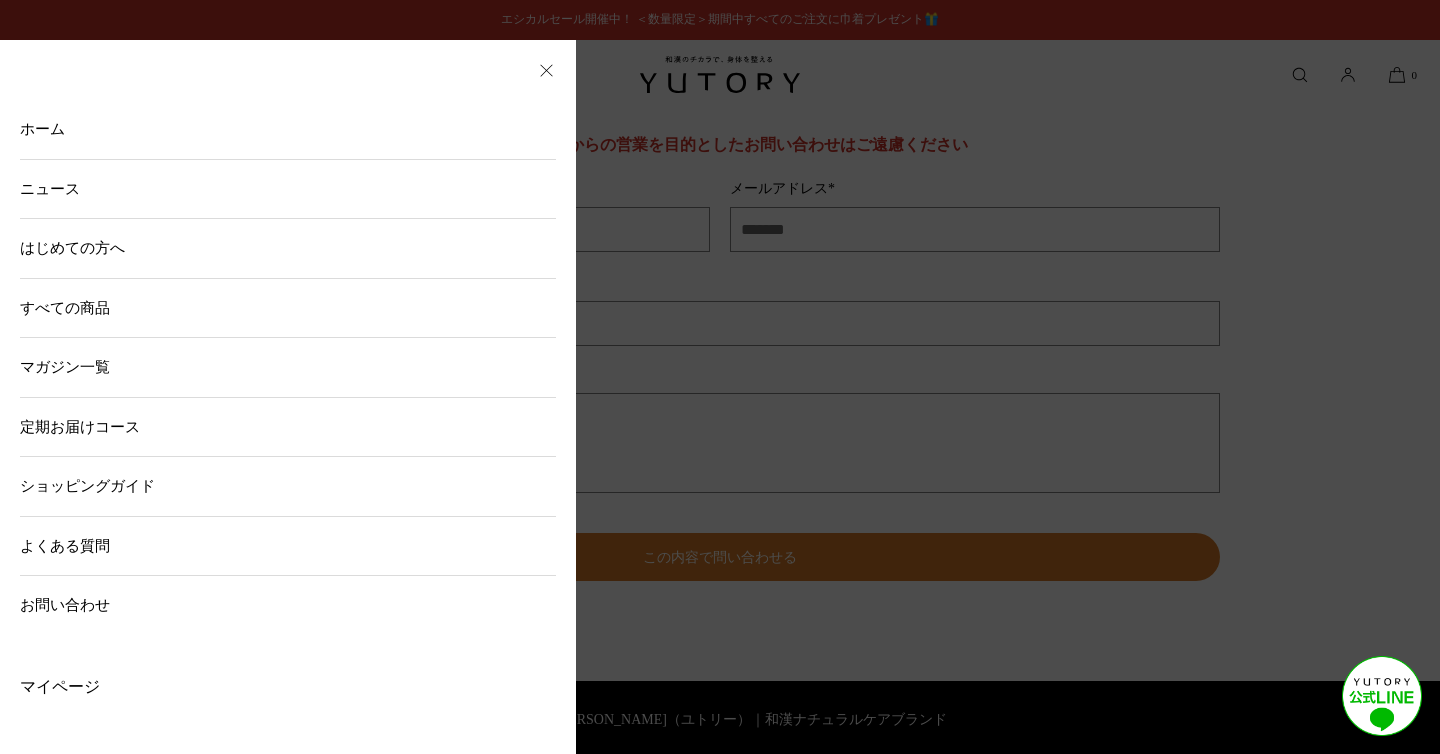 click on "定期お届けコース" at bounding box center (288, 427) 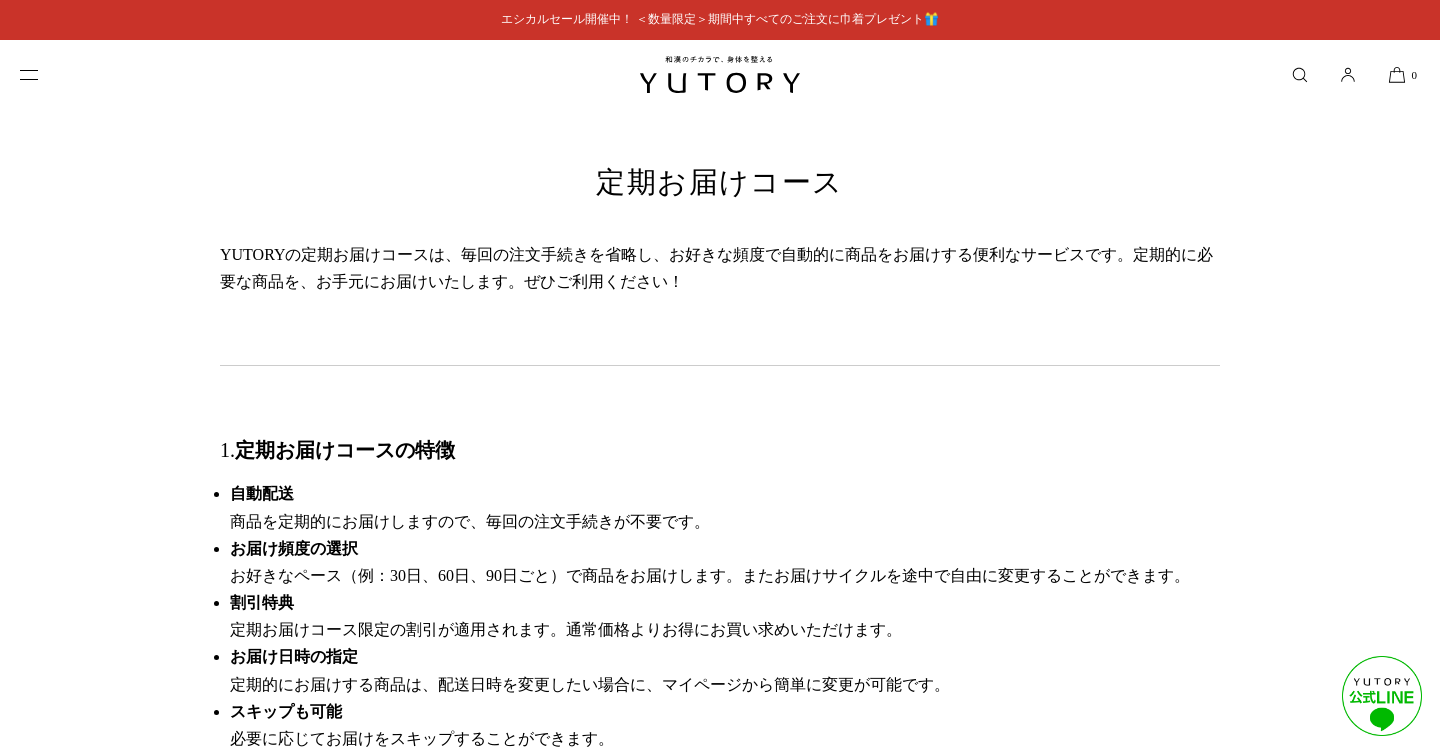 scroll, scrollTop: 0, scrollLeft: 0, axis: both 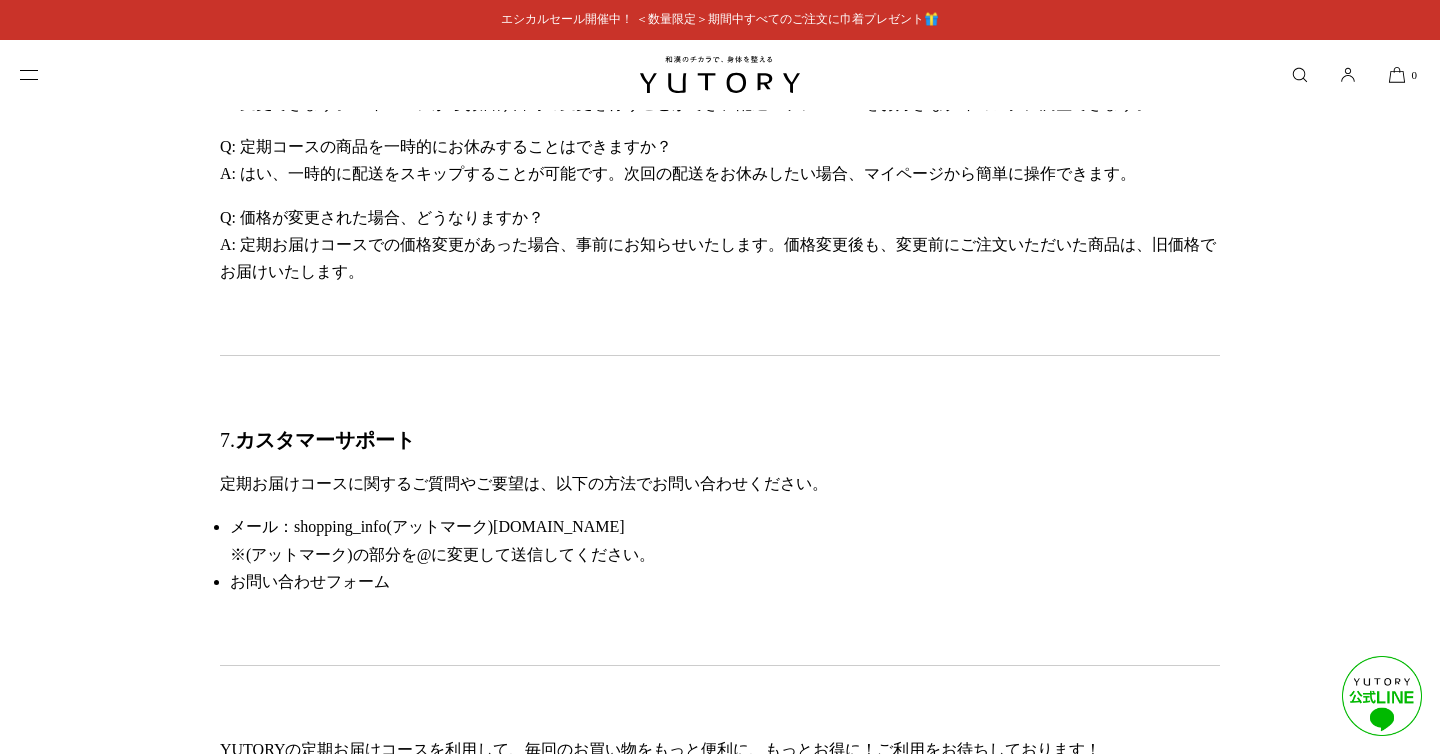 click at bounding box center [720, 75] 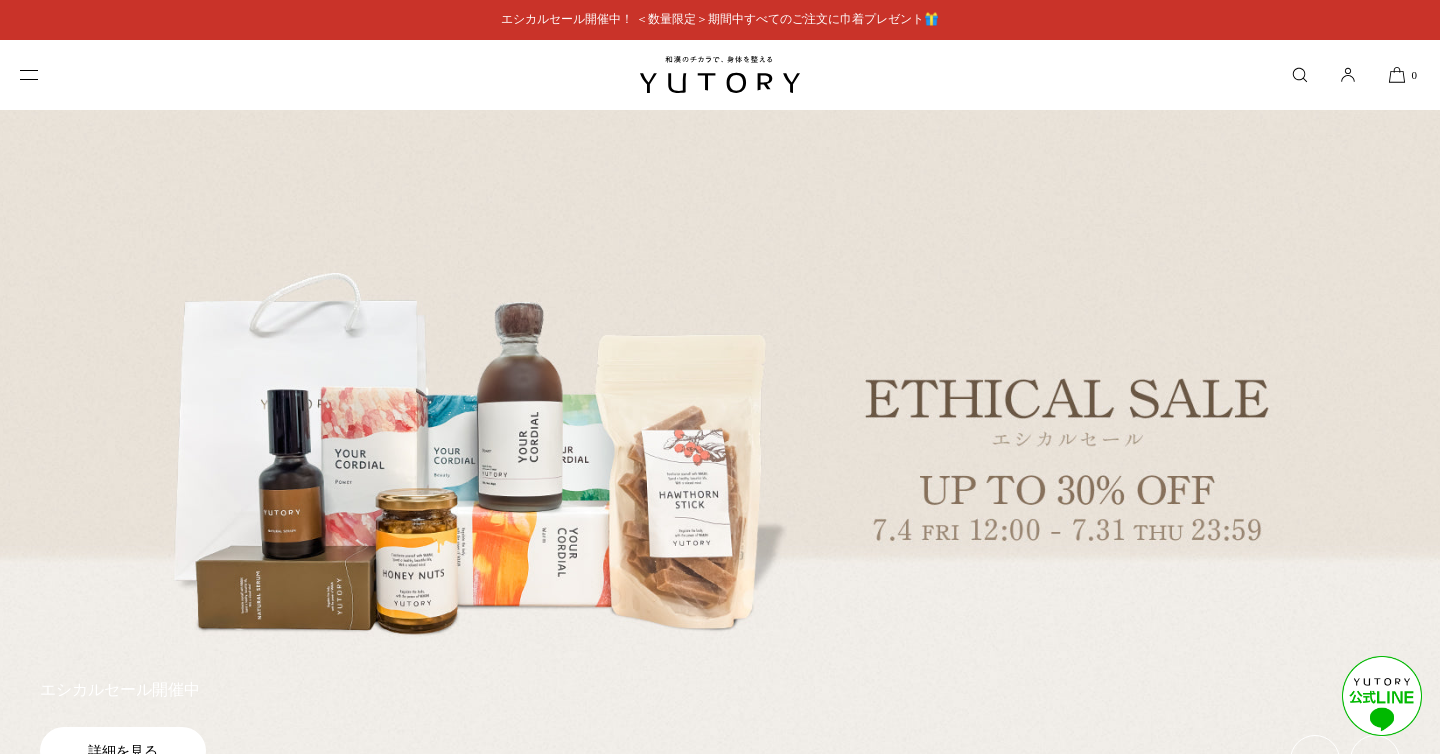 scroll, scrollTop: 0, scrollLeft: 0, axis: both 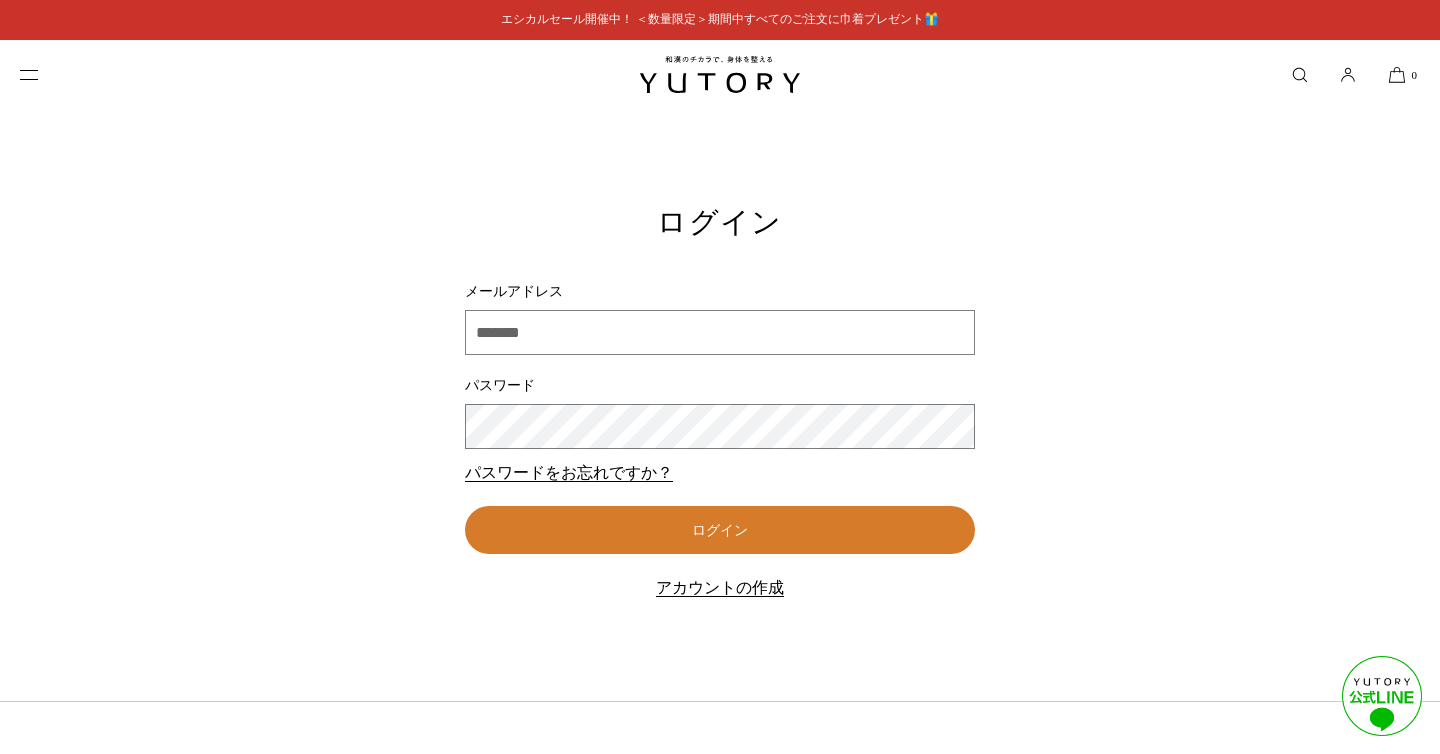 click 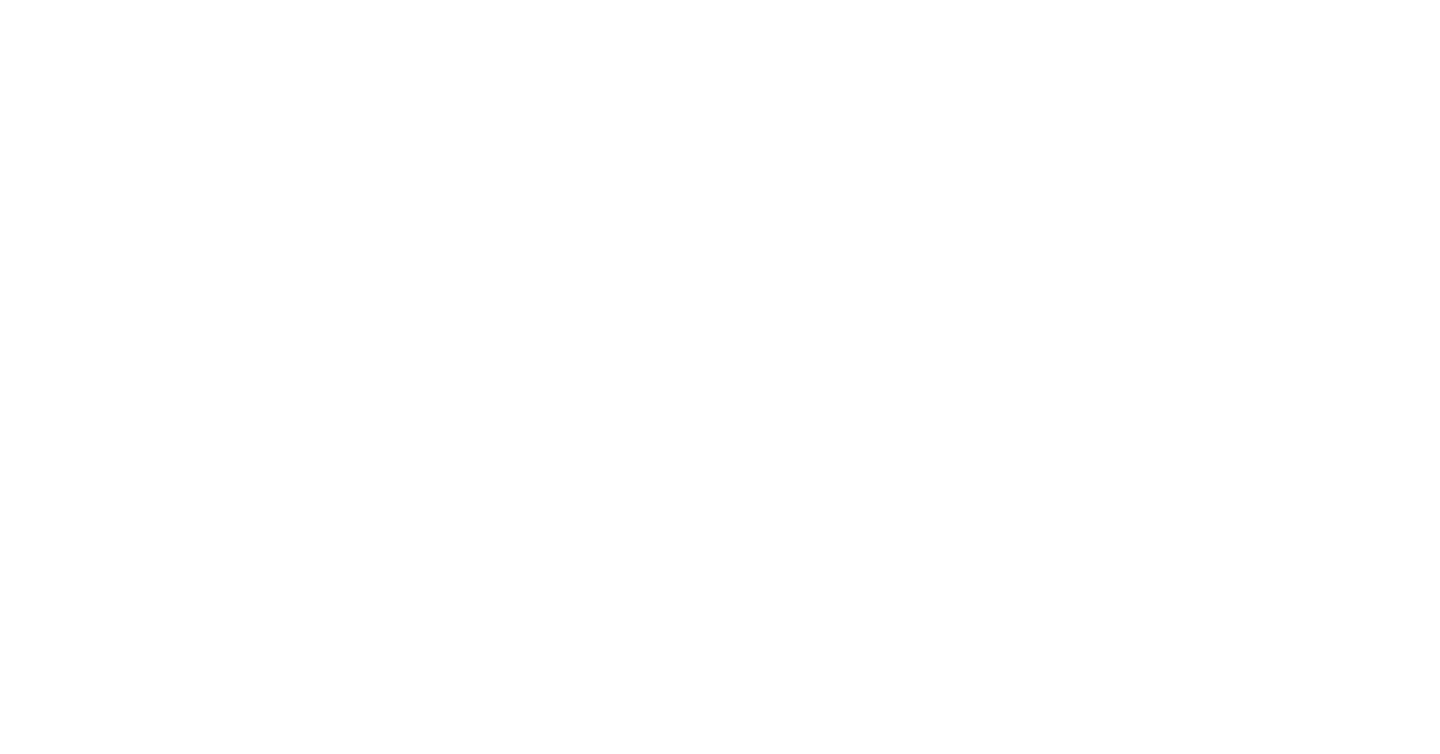 scroll, scrollTop: 0, scrollLeft: 0, axis: both 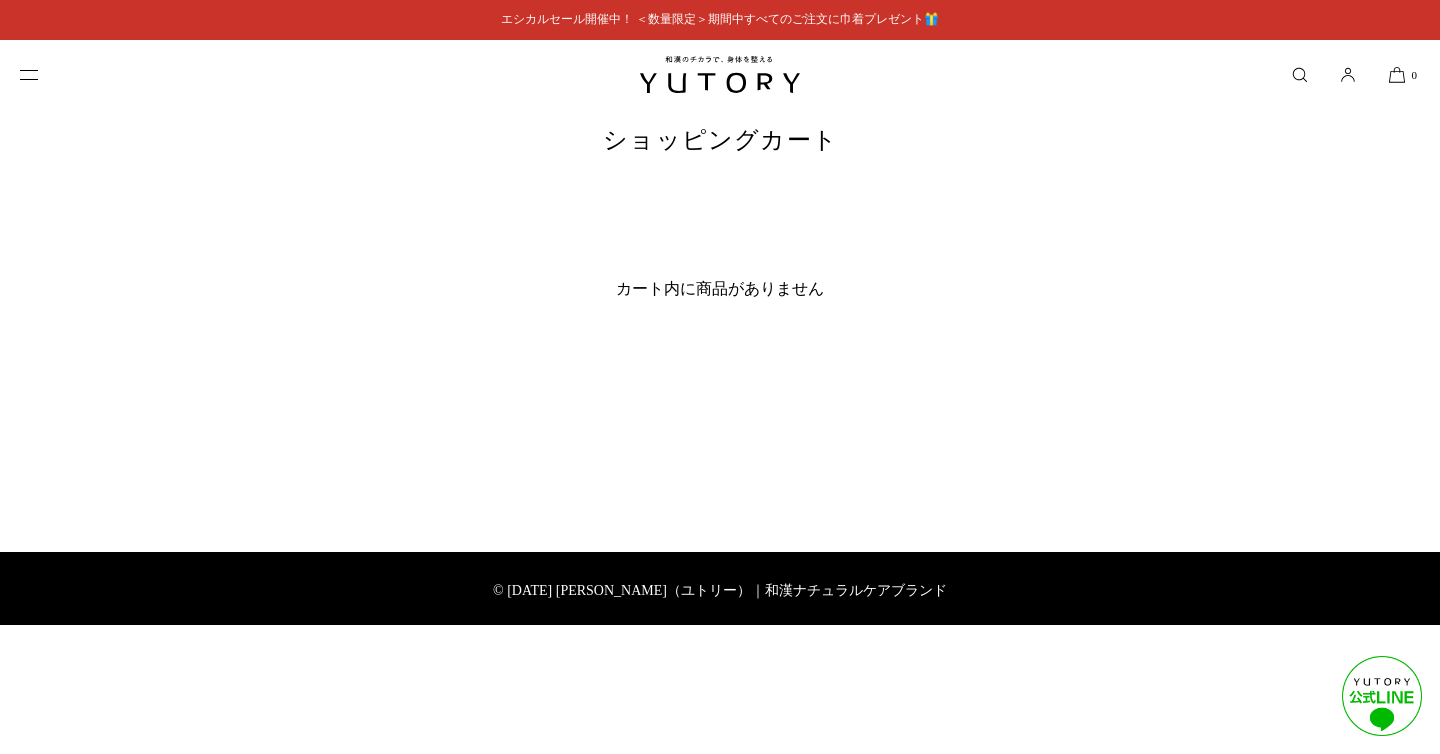 click at bounding box center [1300, 74] 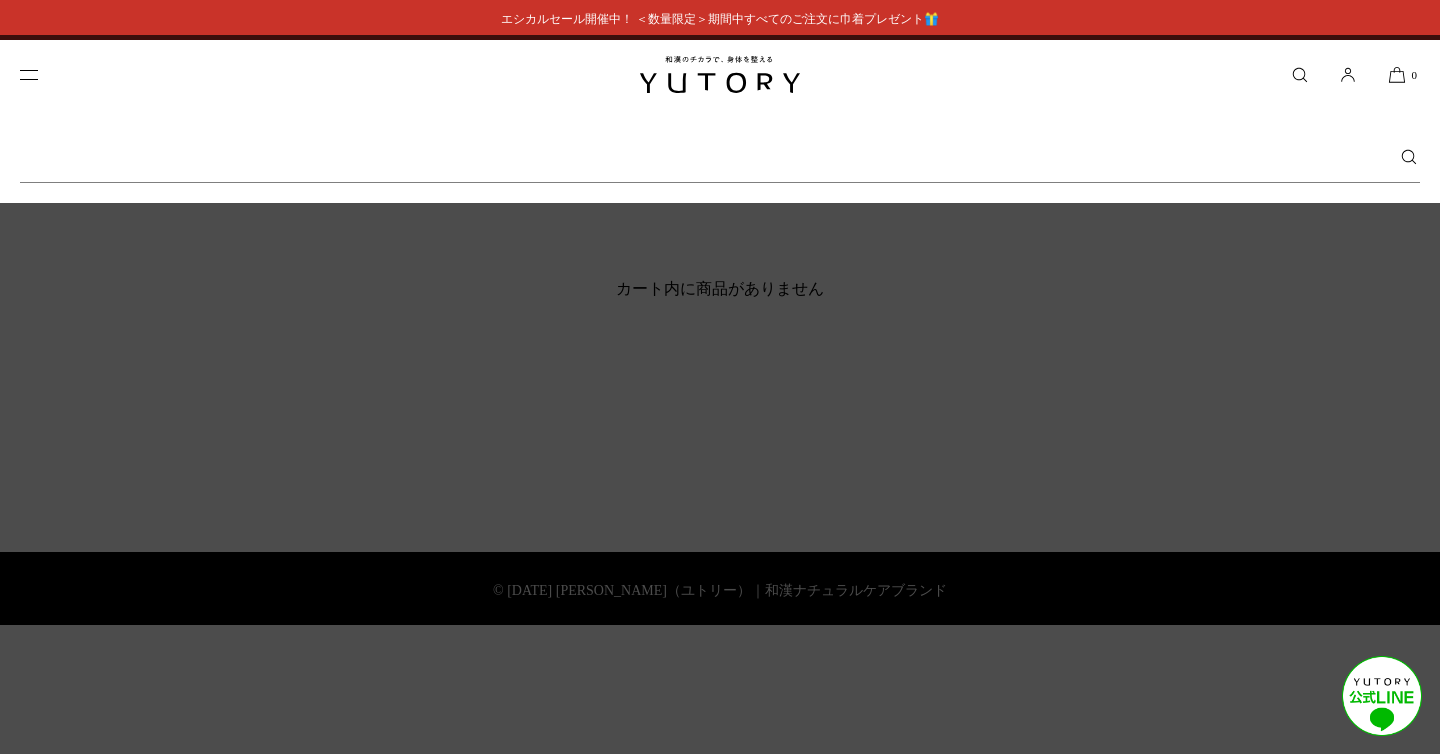 click on "検索する" at bounding box center (720, 156) 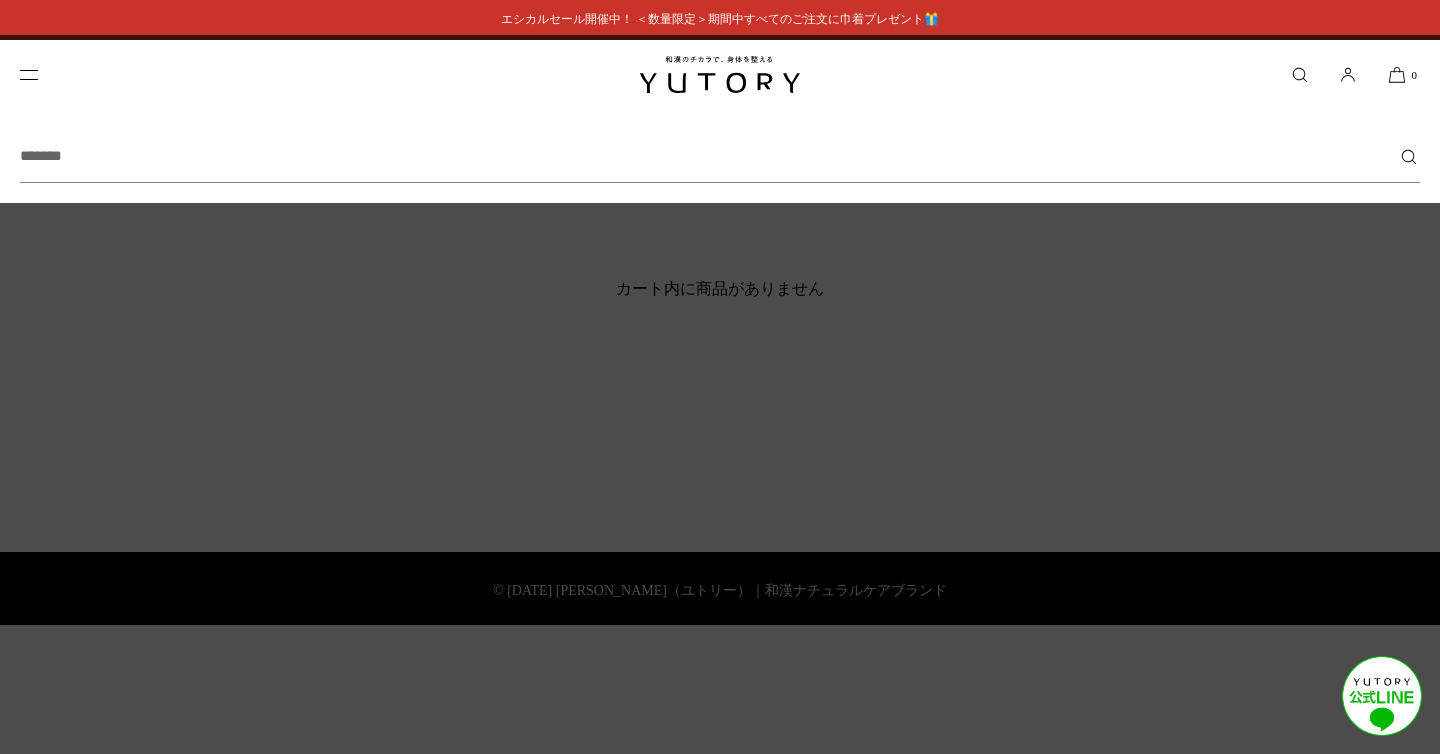 click on "カート
0" at bounding box center (720, 75) 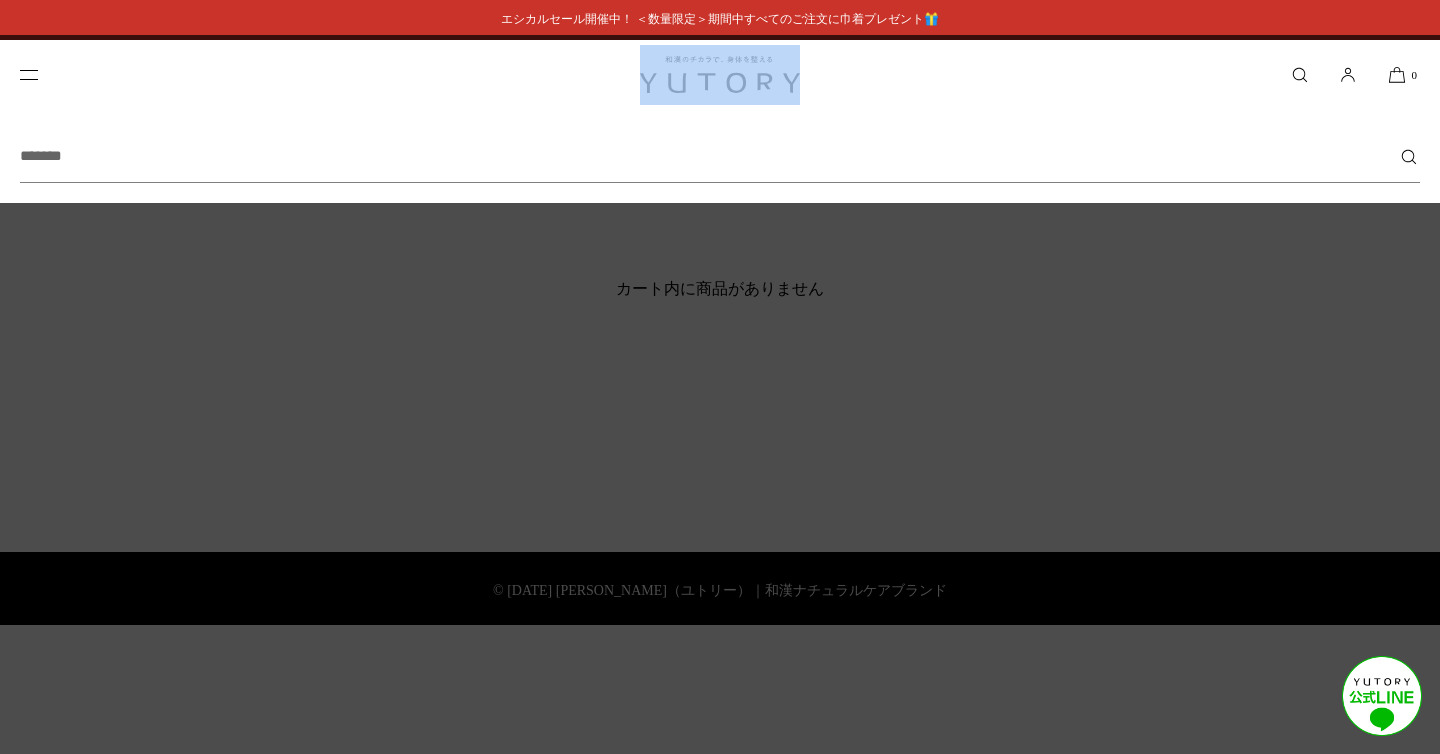 click on "カート
0" at bounding box center (720, 75) 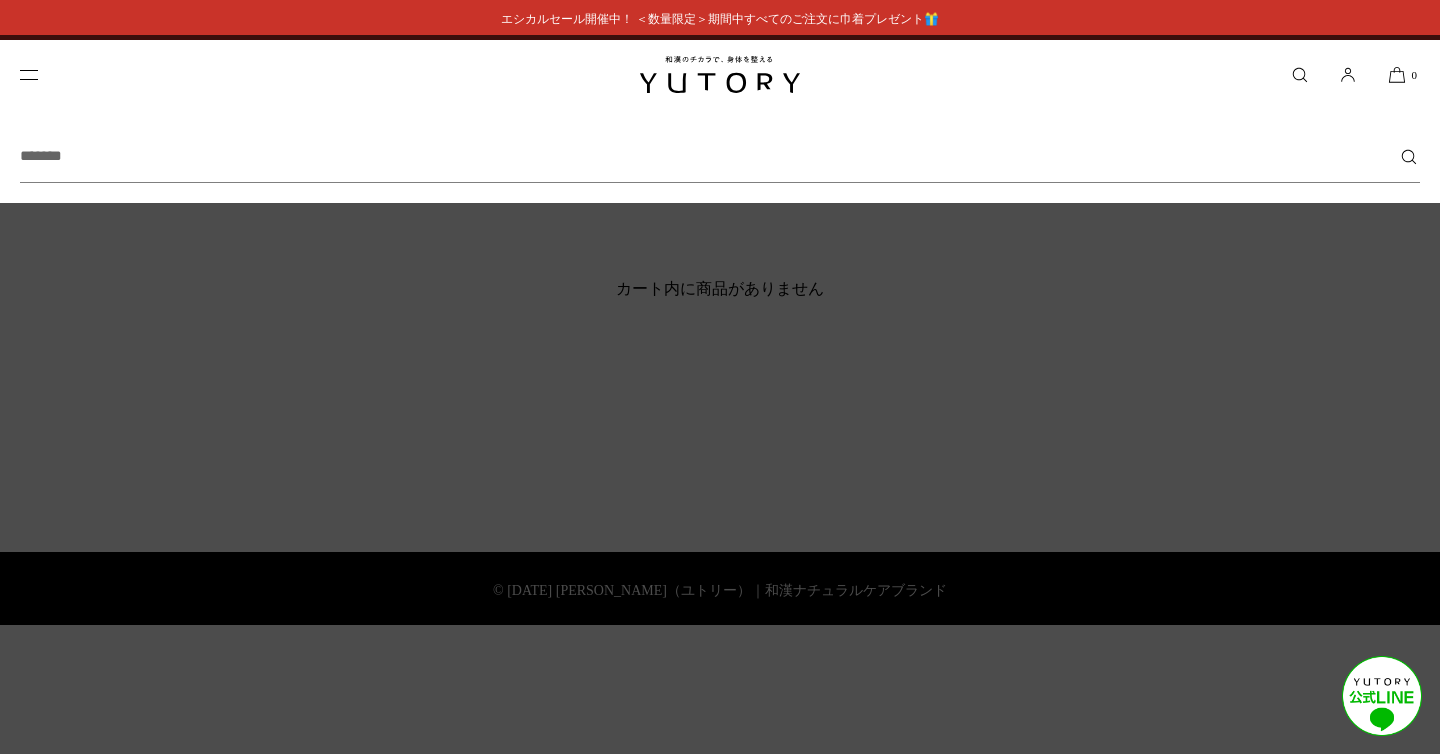 click on "検索する" at bounding box center (720, 156) 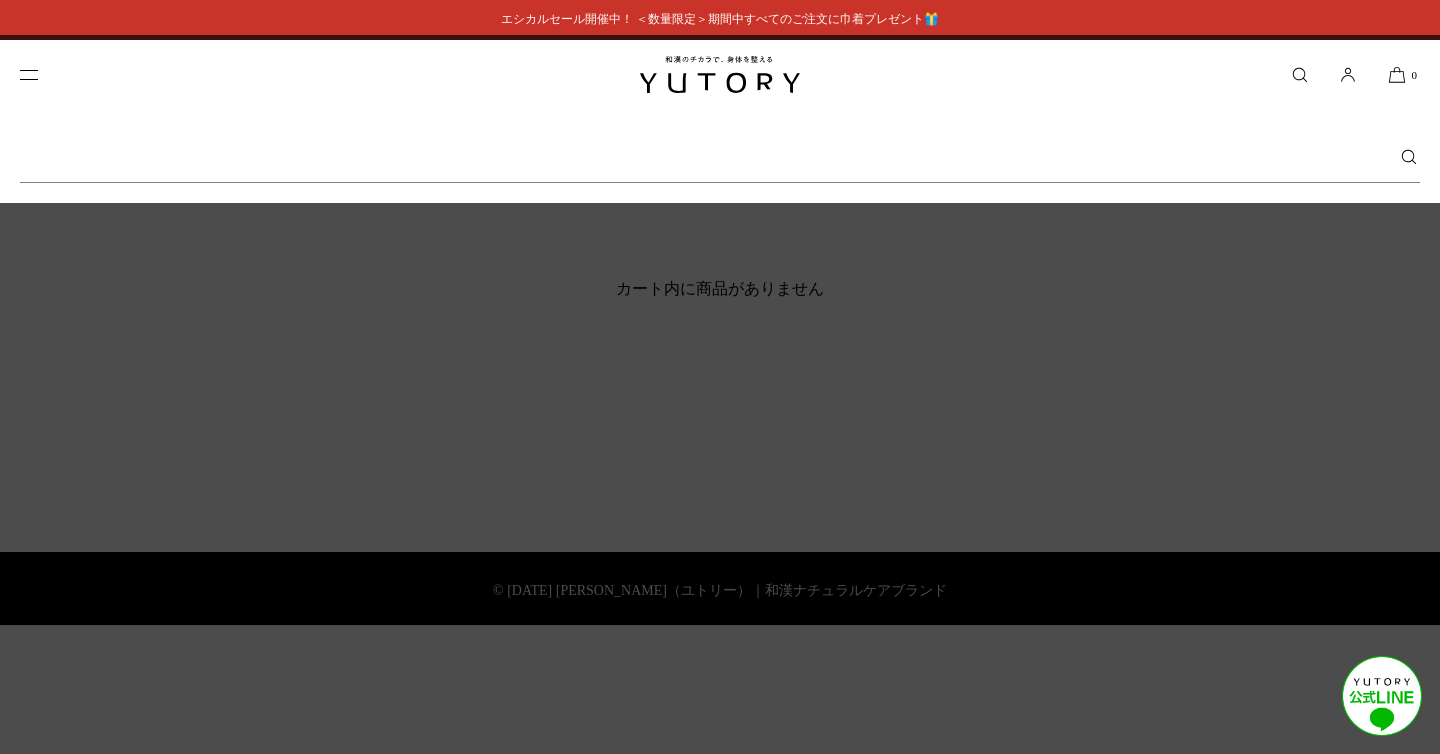 click on "検索する" at bounding box center (720, 156) 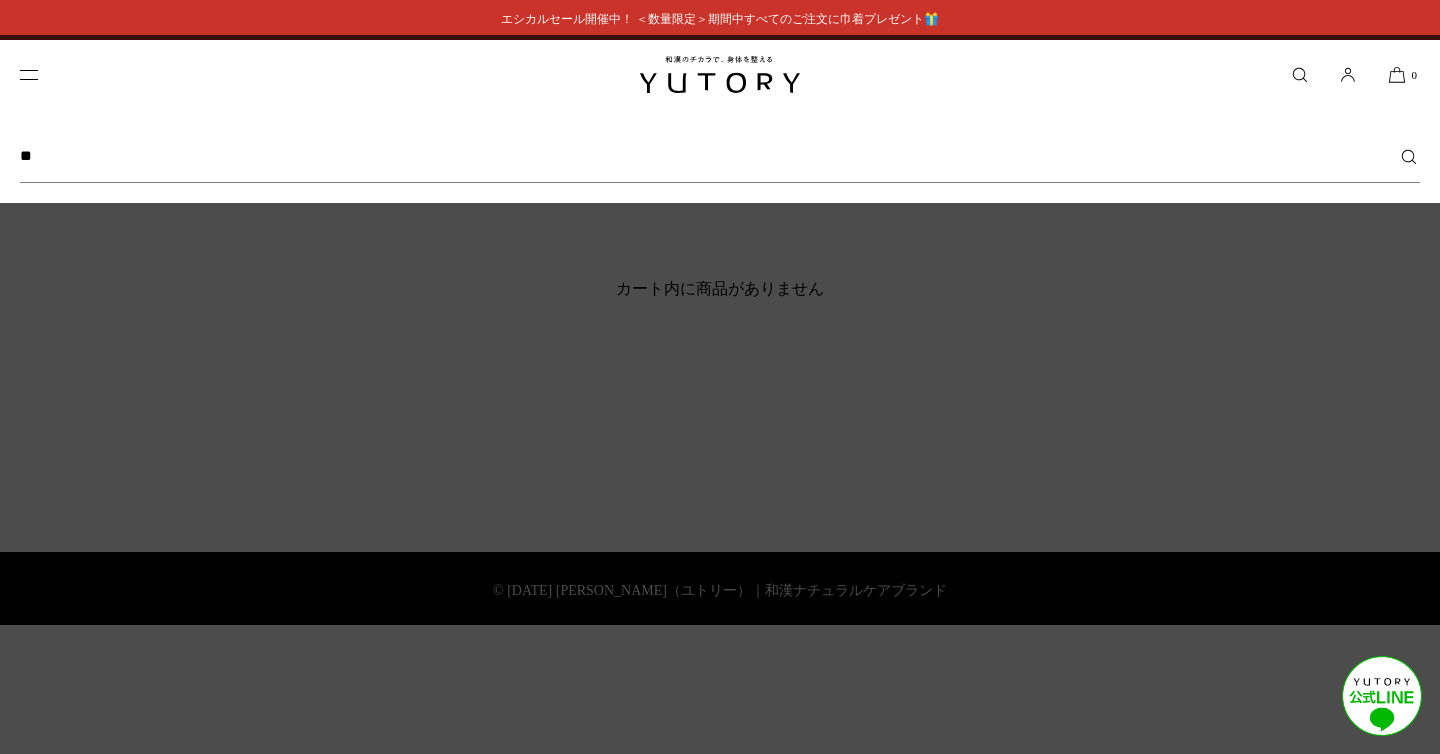 type on "*" 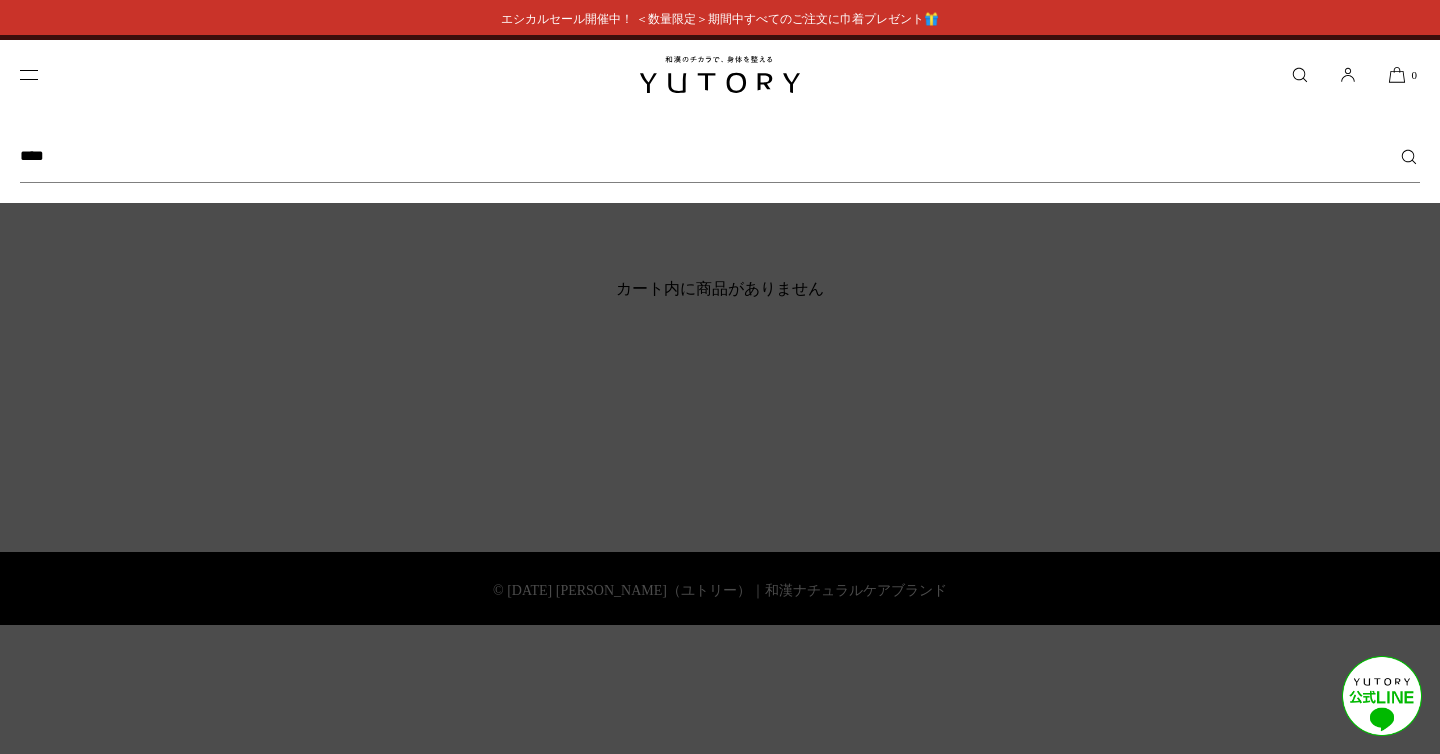 type on "****" 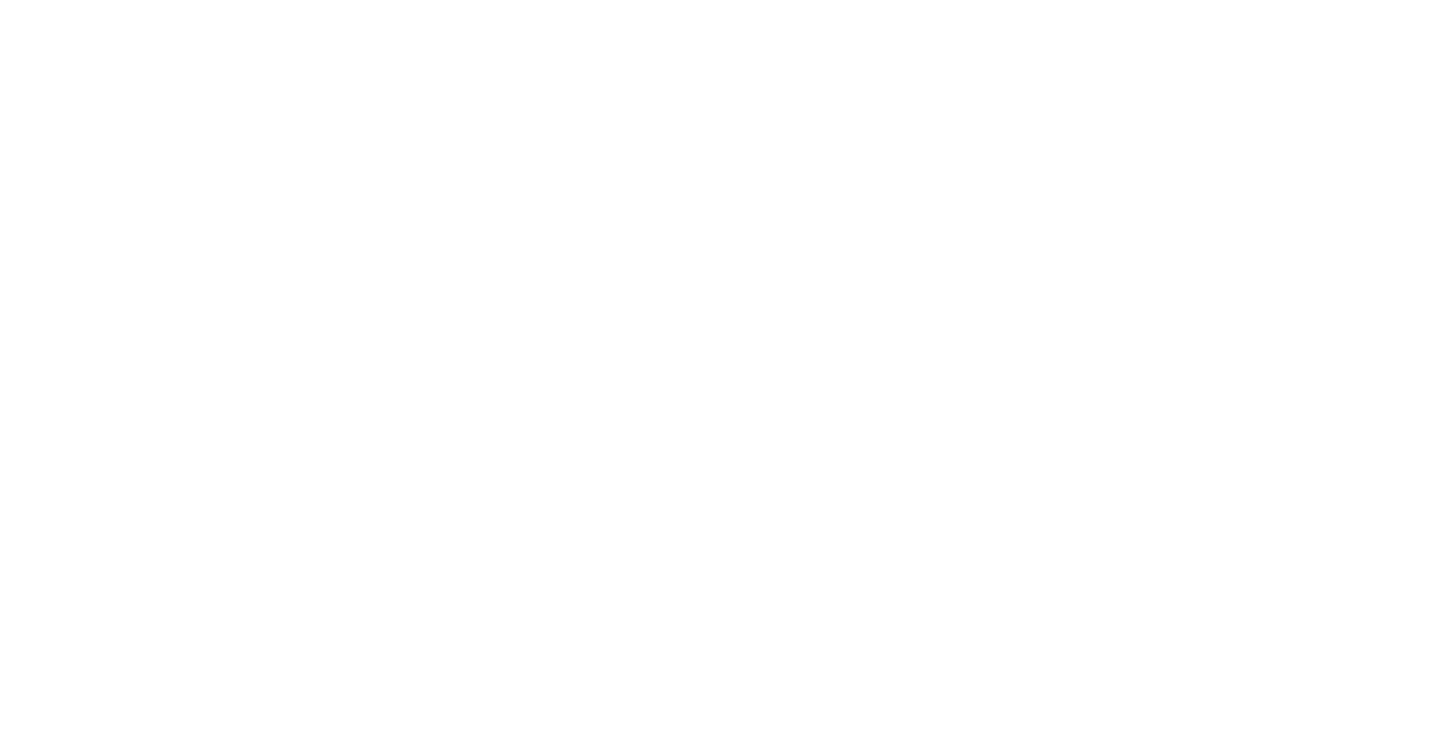 scroll, scrollTop: 0, scrollLeft: 0, axis: both 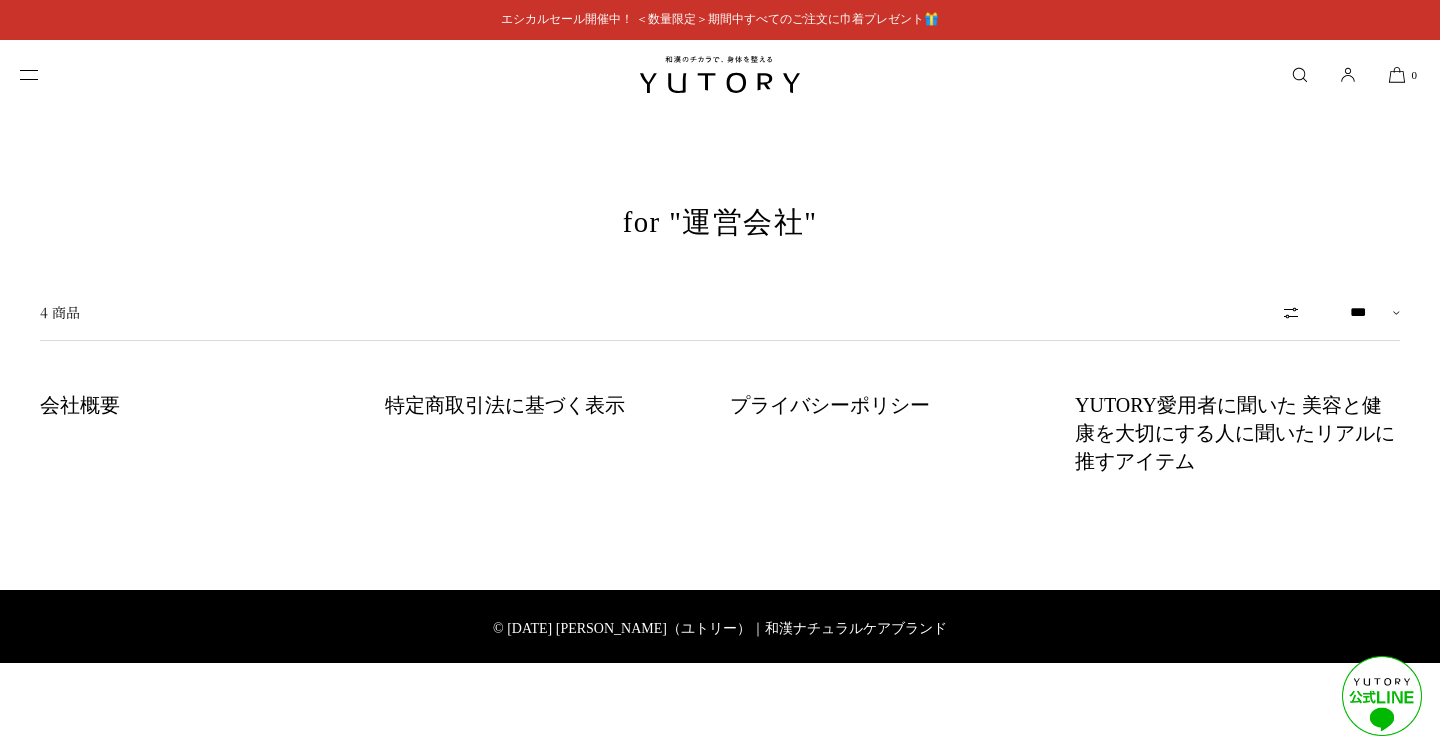 click on "会社概要" at bounding box center [80, 405] 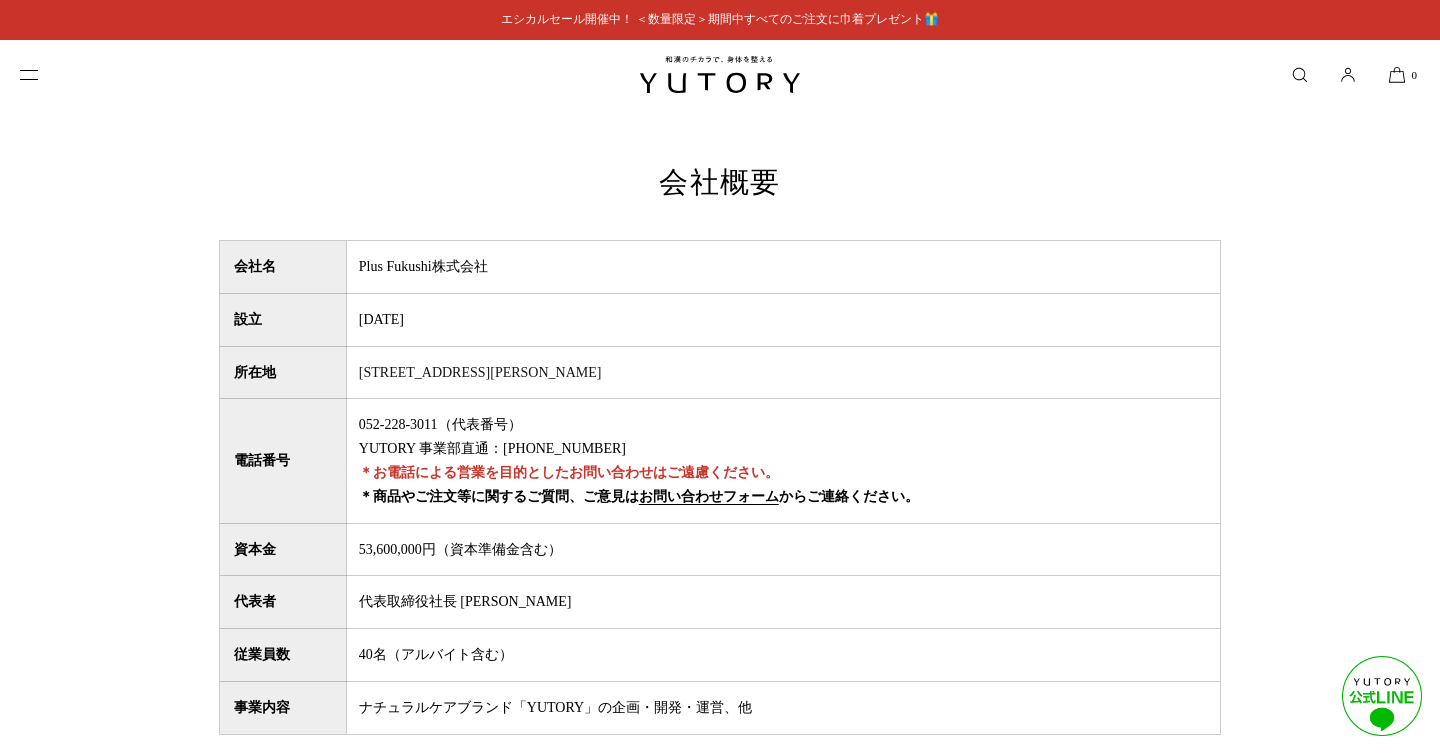 scroll, scrollTop: 0, scrollLeft: 0, axis: both 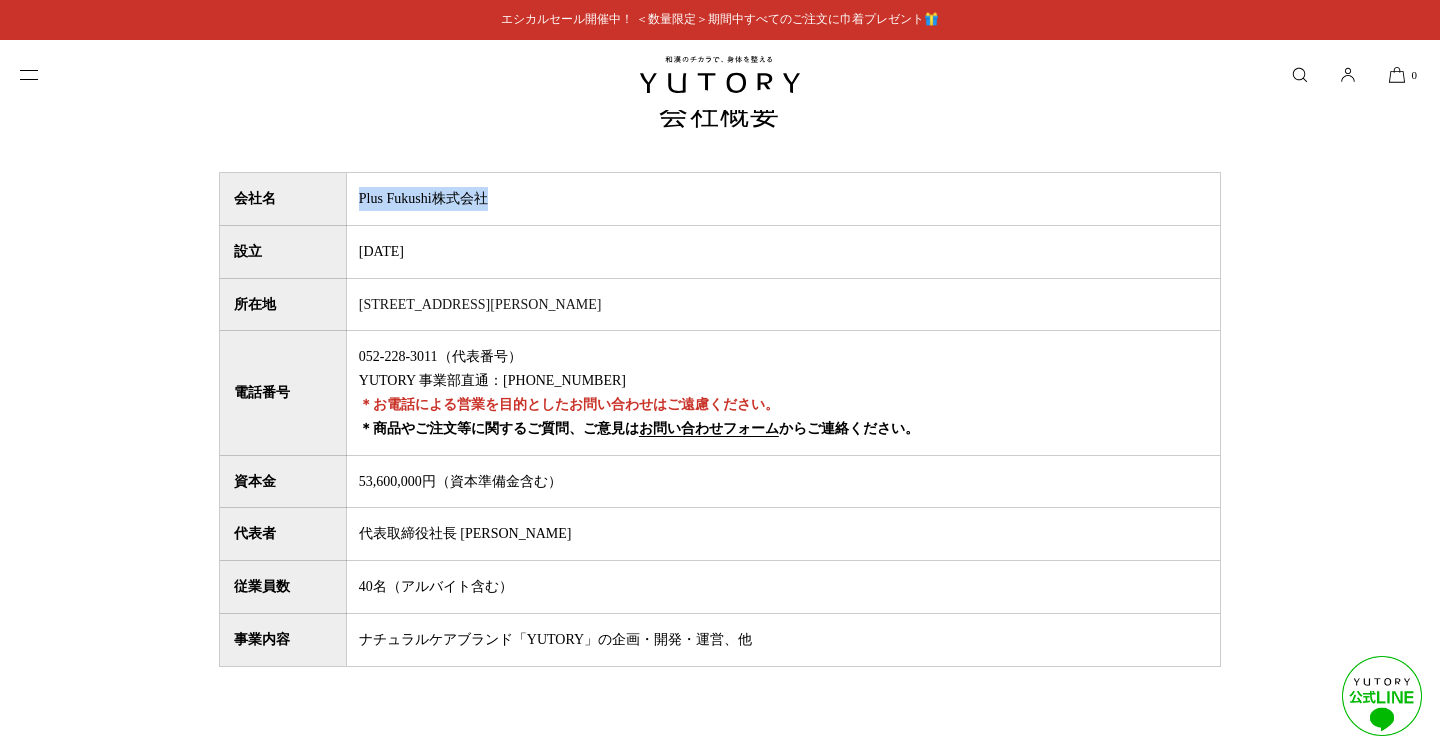 drag, startPoint x: 357, startPoint y: 197, endPoint x: 538, endPoint y: 205, distance: 181.17671 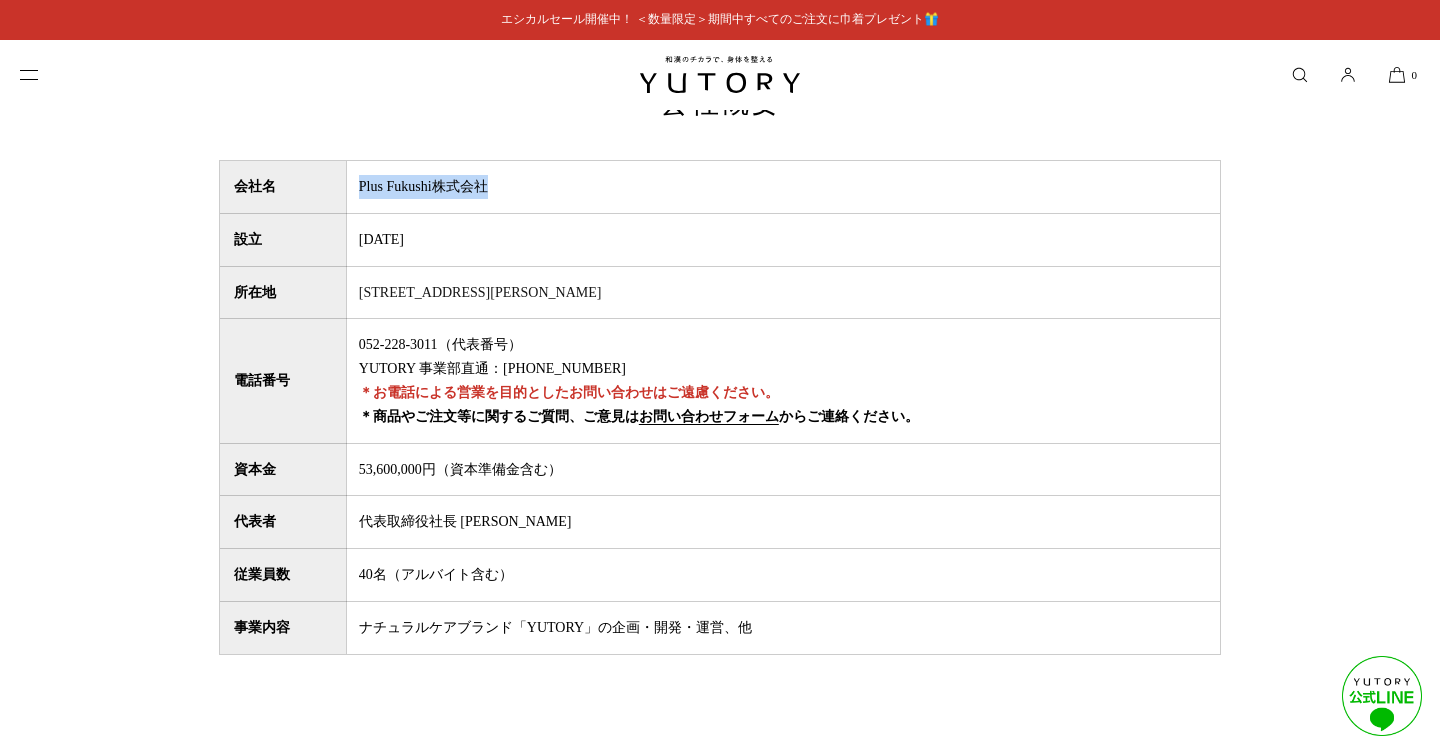 scroll, scrollTop: 82, scrollLeft: 0, axis: vertical 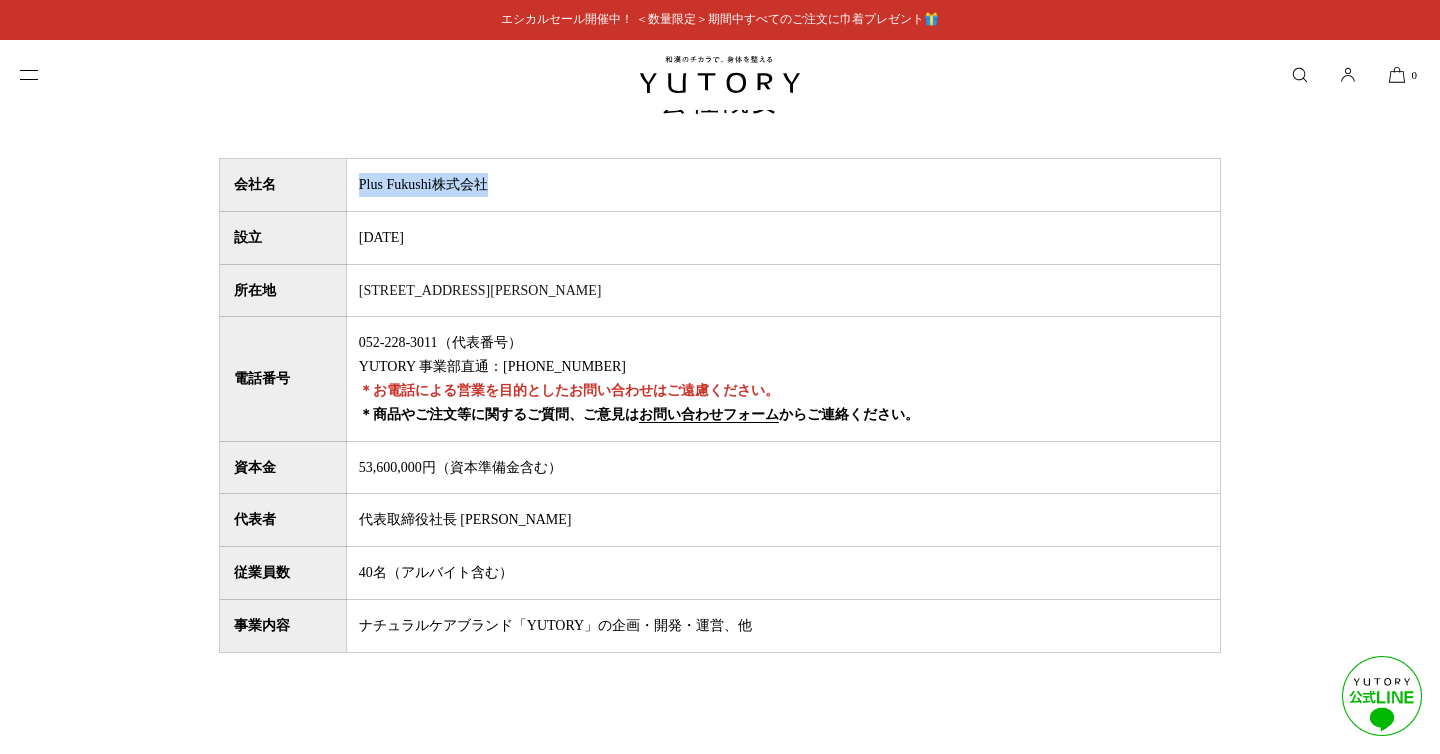click on "Plus Fukushi株式会社" at bounding box center [783, 185] 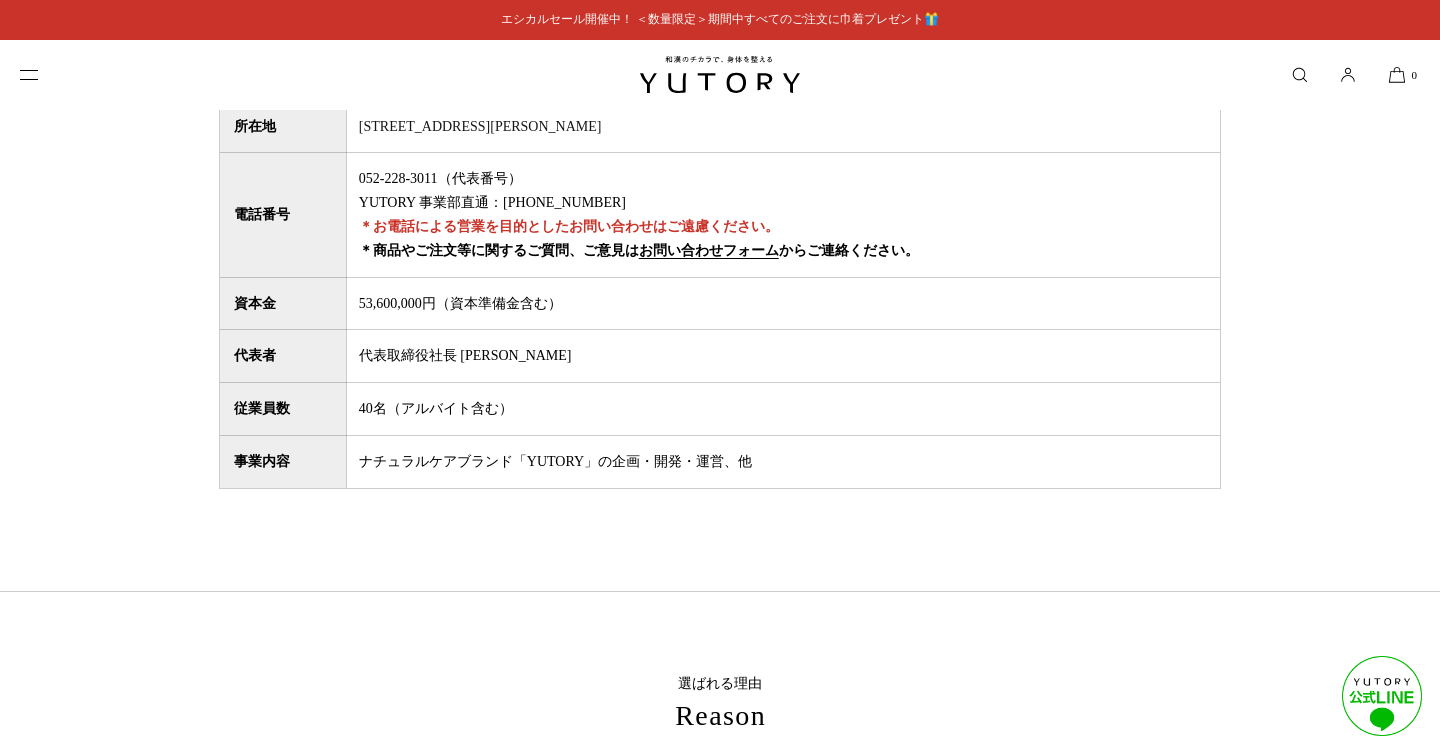 scroll, scrollTop: 0, scrollLeft: 0, axis: both 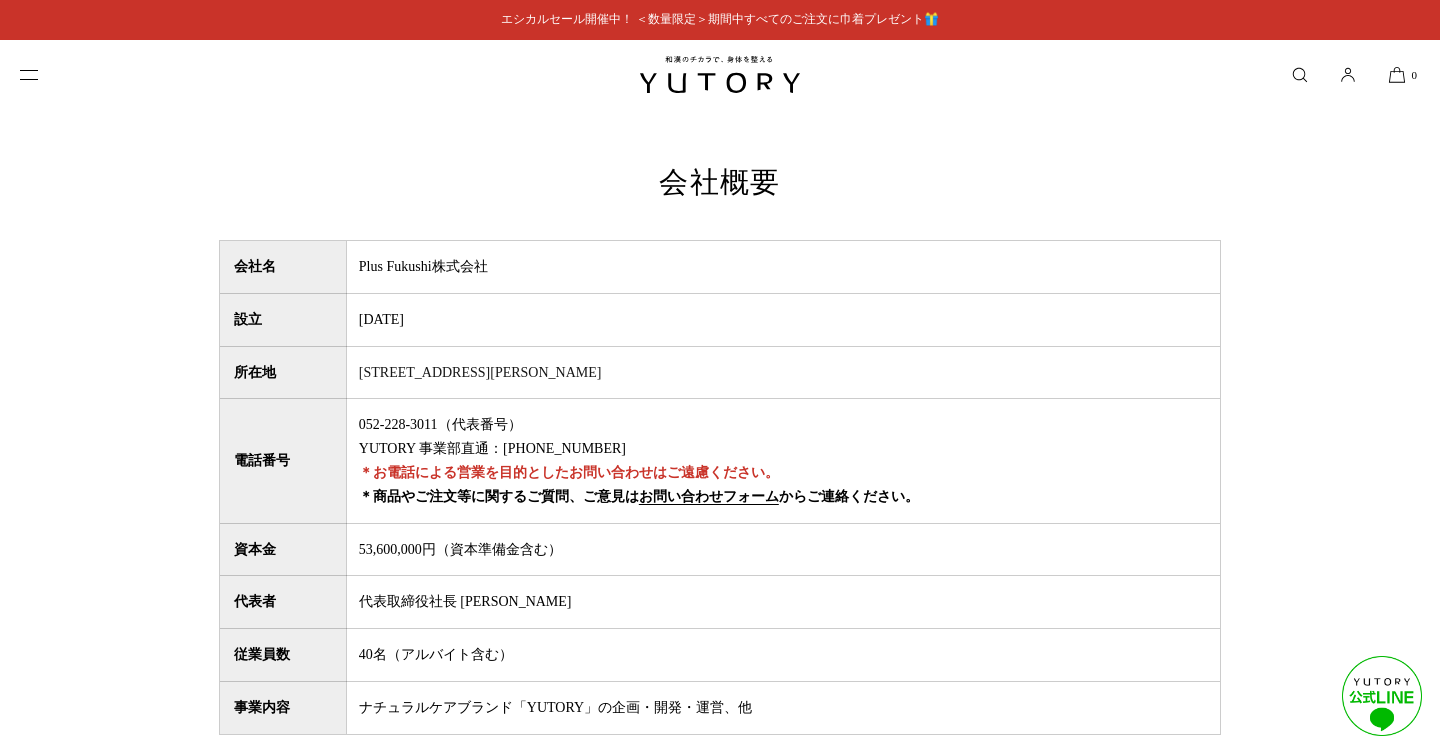click at bounding box center (45, 74) 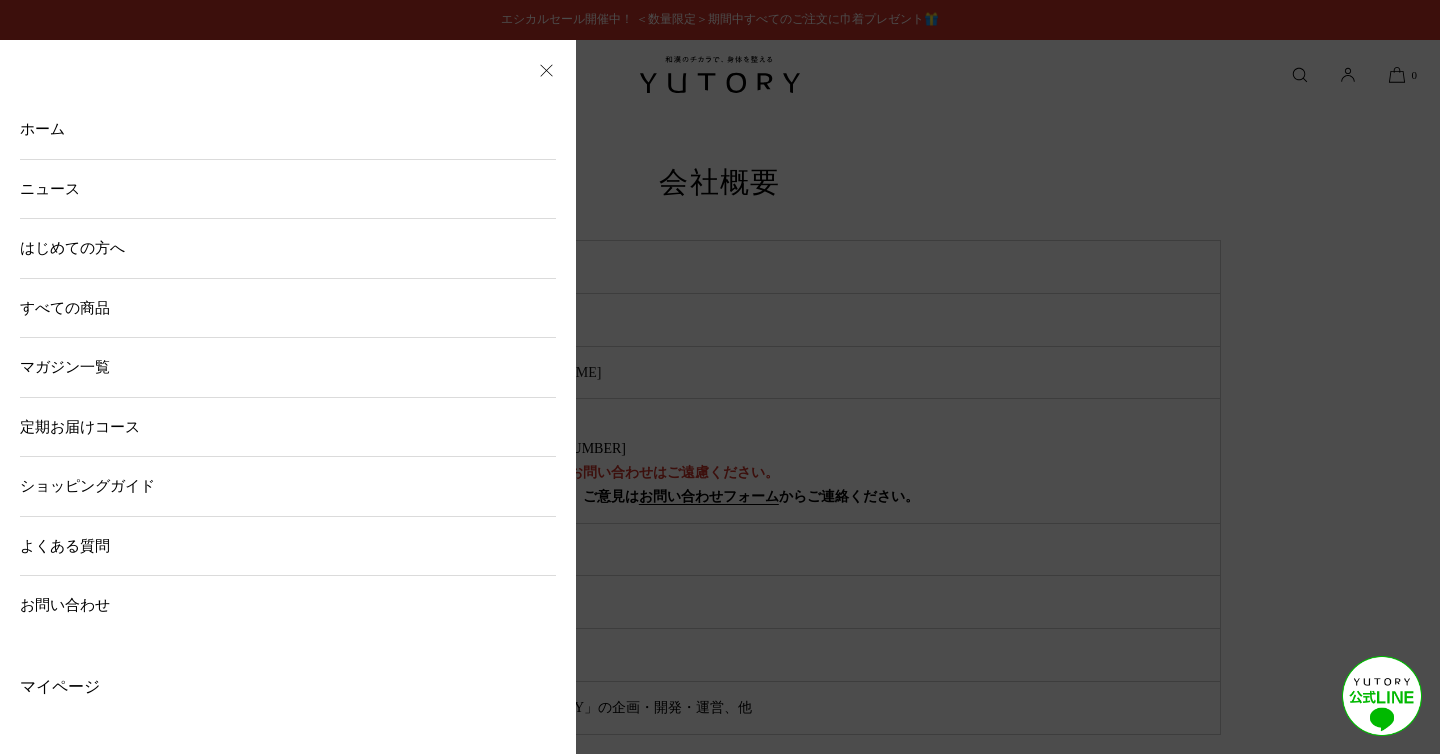 click on "ニュース" at bounding box center [288, 189] 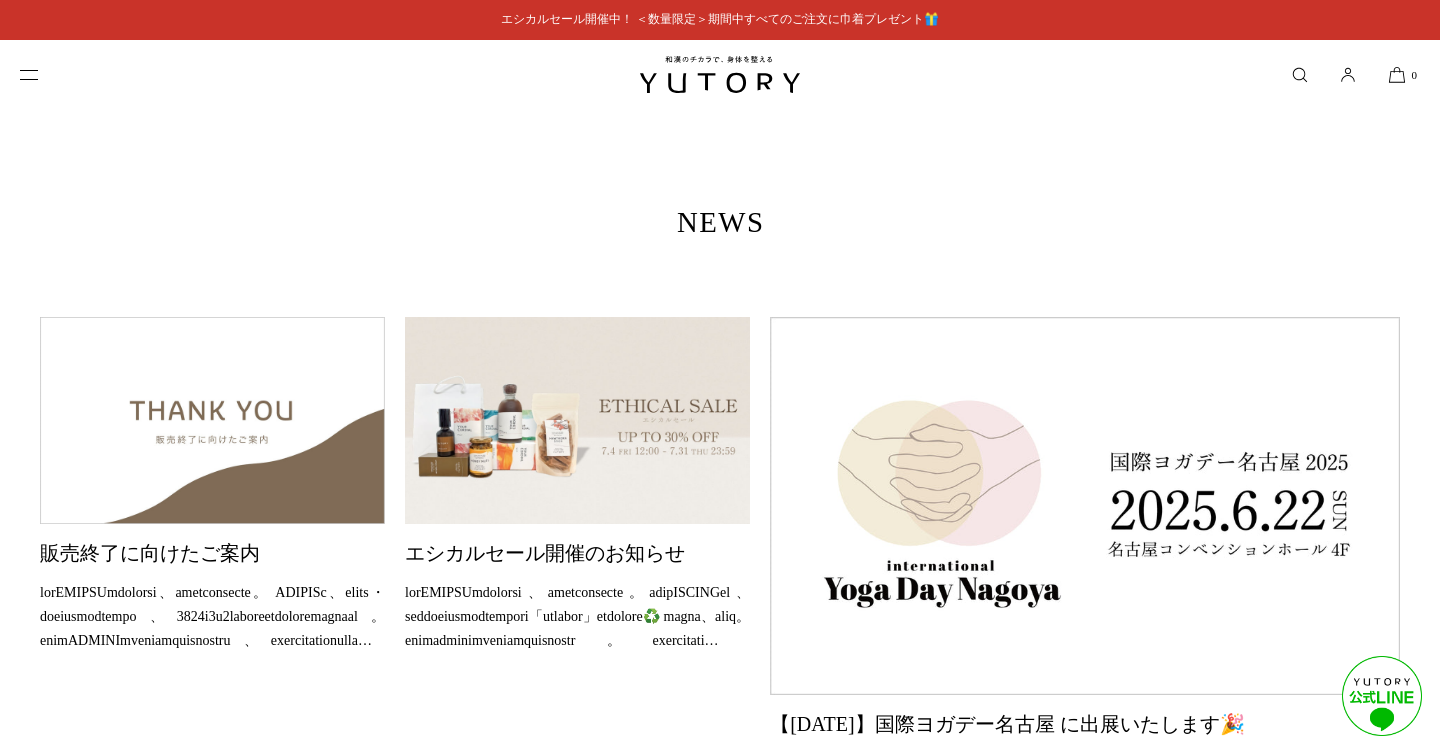 scroll, scrollTop: 1728, scrollLeft: 0, axis: vertical 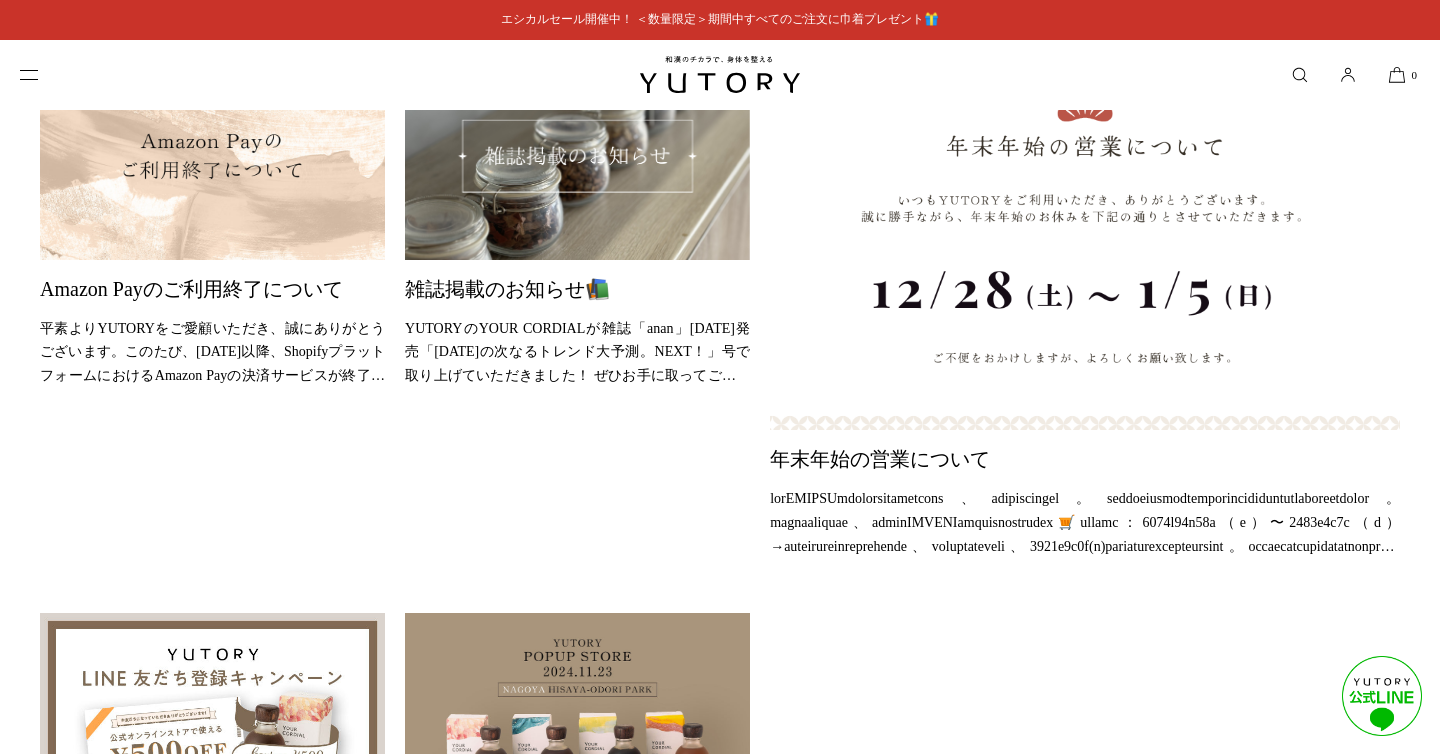 click on "2" at bounding box center [720, 1062] 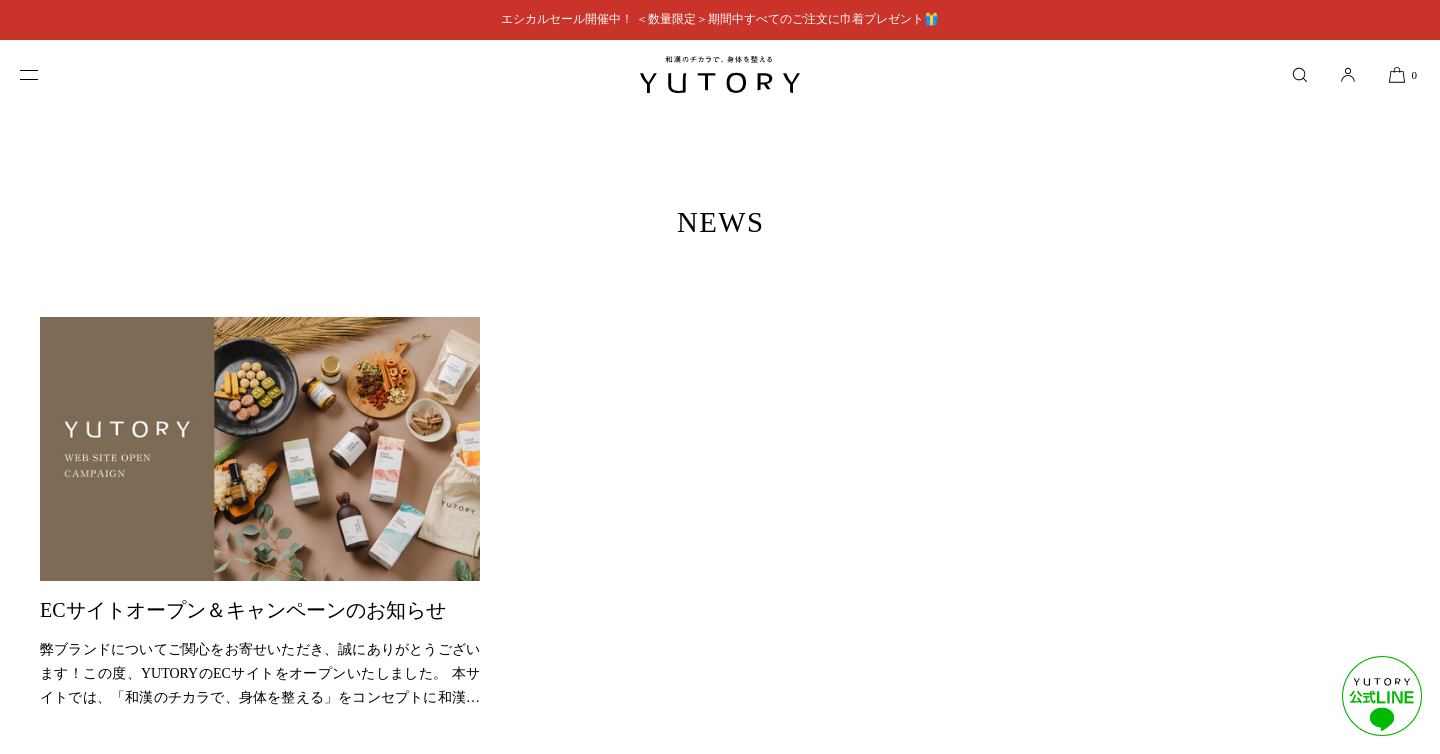 scroll, scrollTop: 0, scrollLeft: 0, axis: both 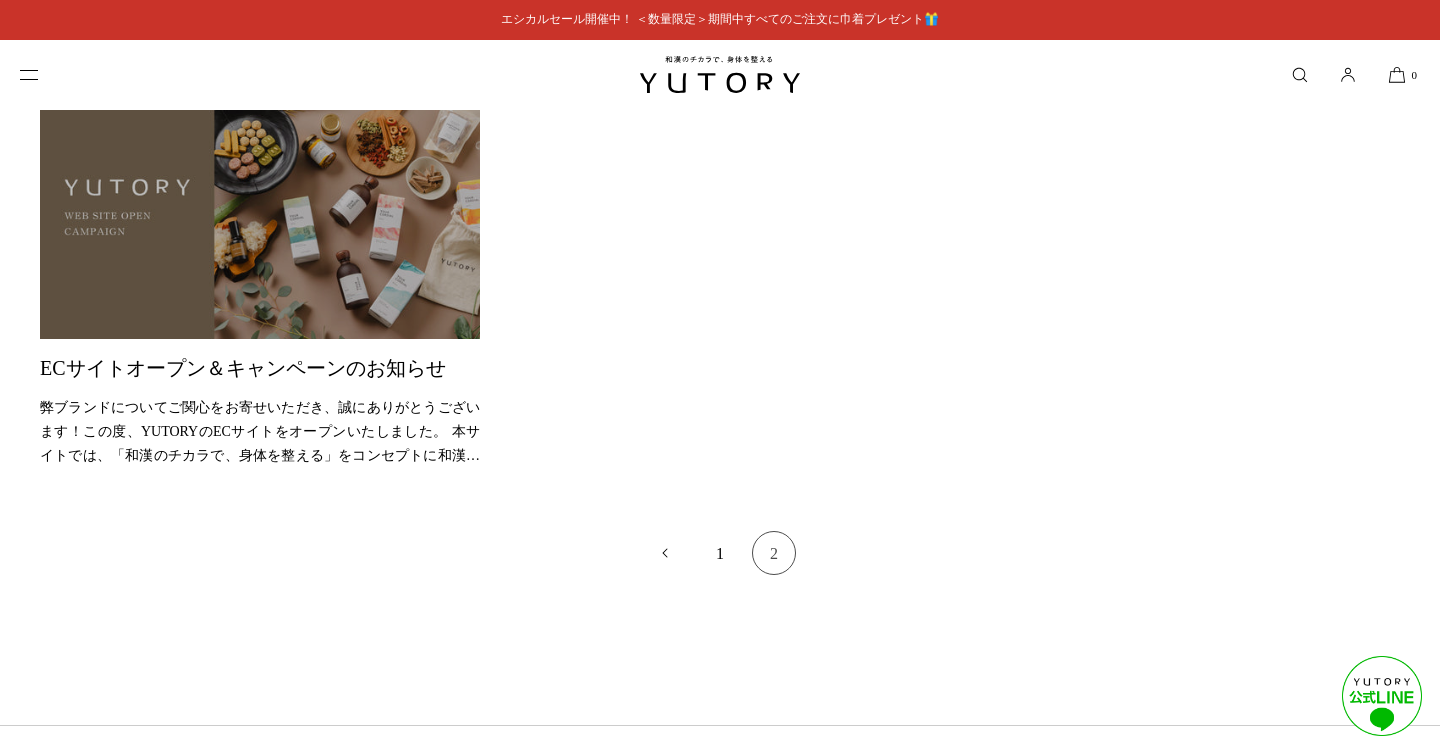 click at bounding box center [260, 207] 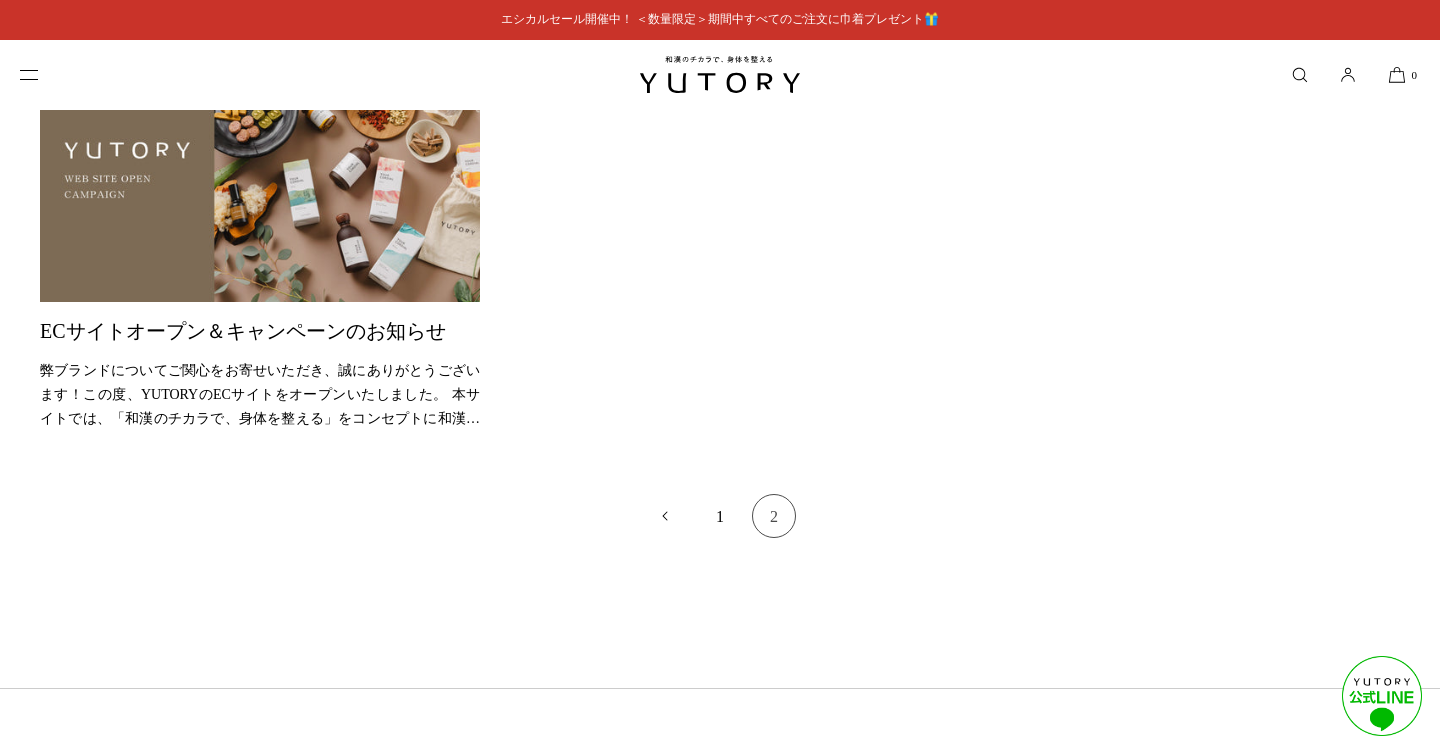 scroll, scrollTop: 304, scrollLeft: 0, axis: vertical 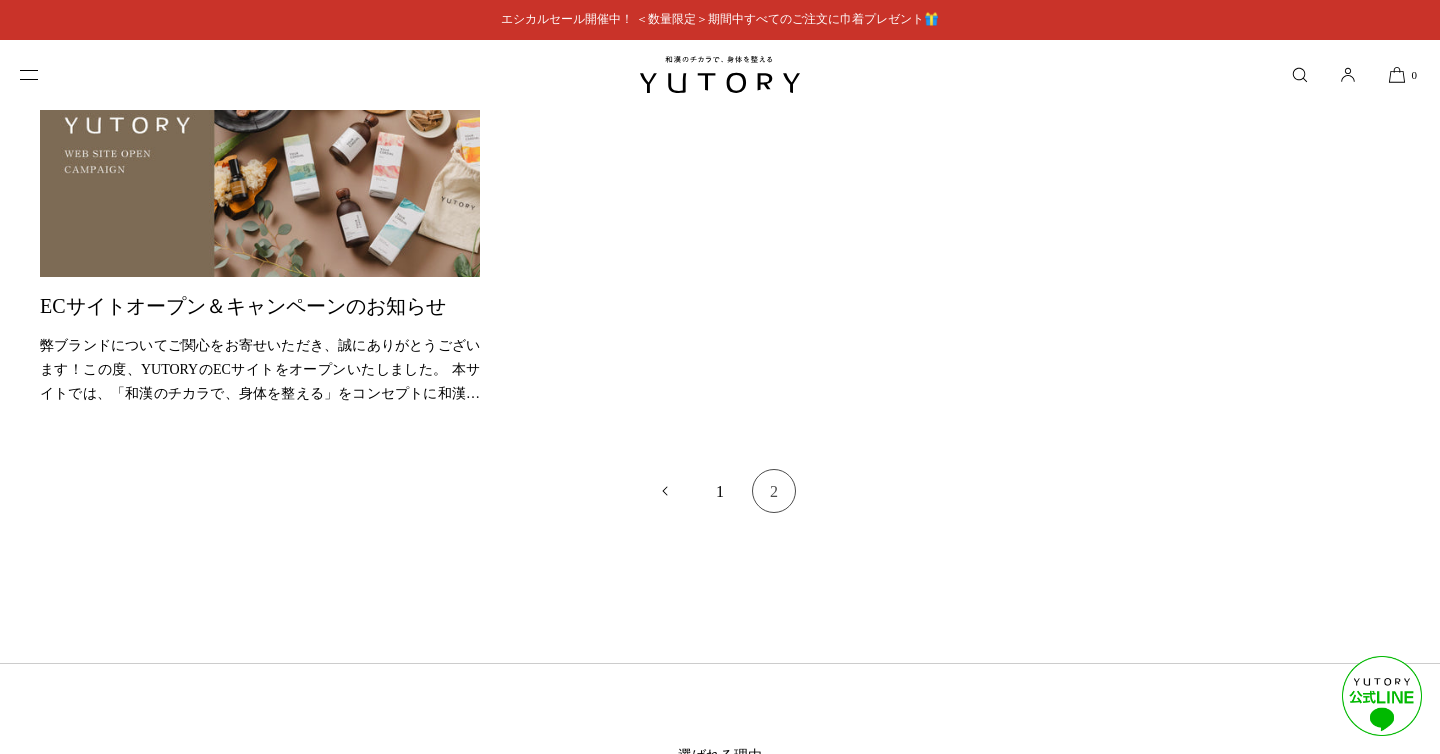 click on "1" at bounding box center [720, 491] 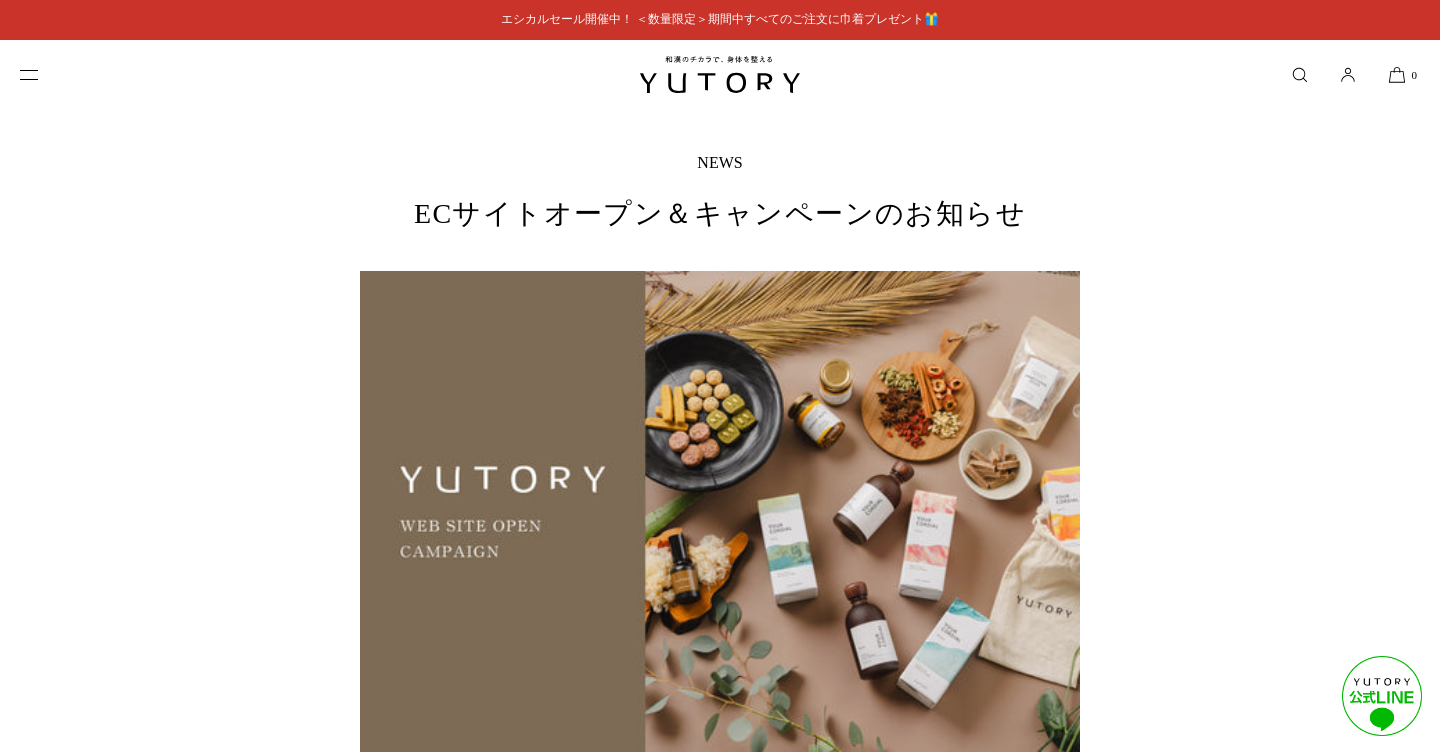 scroll, scrollTop: 0, scrollLeft: 0, axis: both 